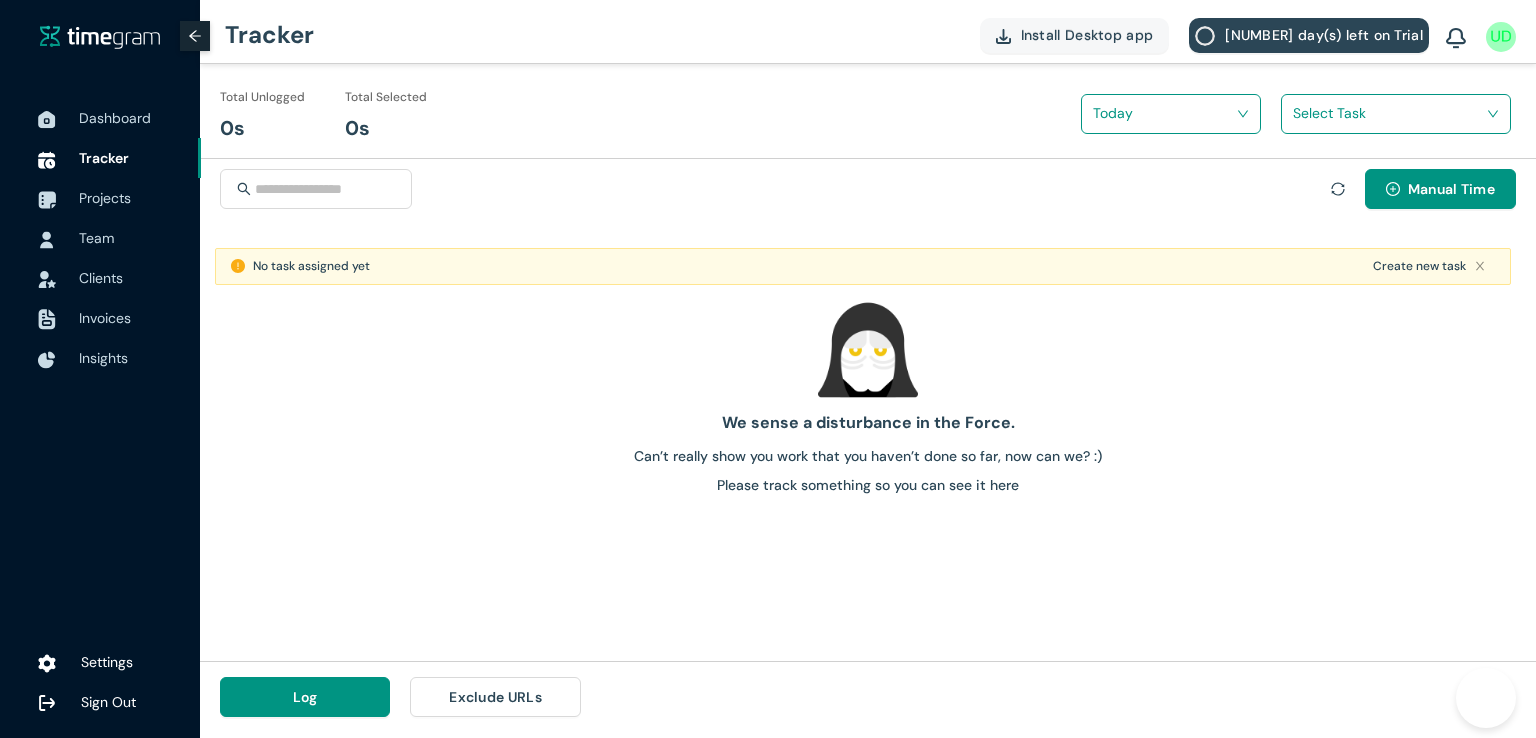 scroll, scrollTop: 0, scrollLeft: 0, axis: both 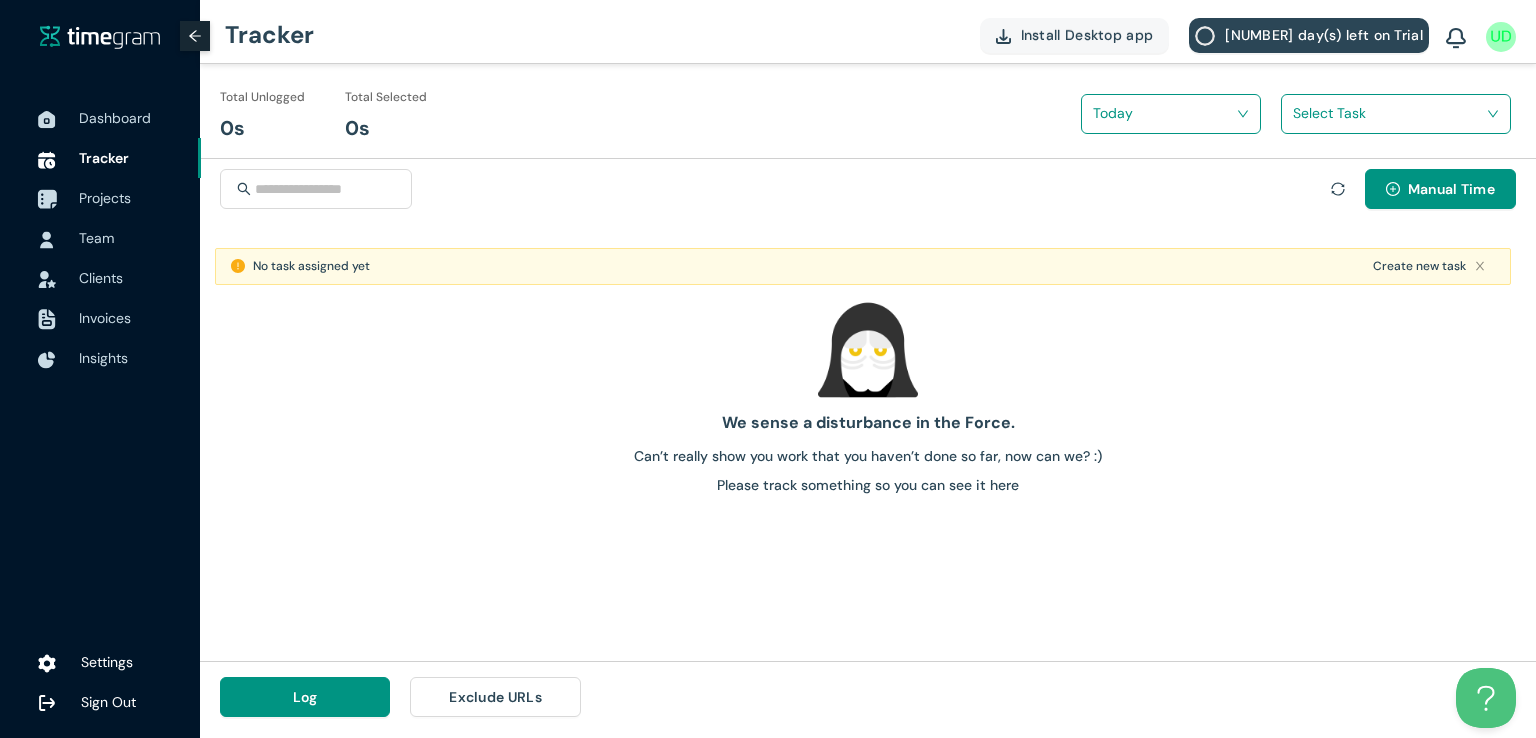 click on "Projects" at bounding box center [105, 198] 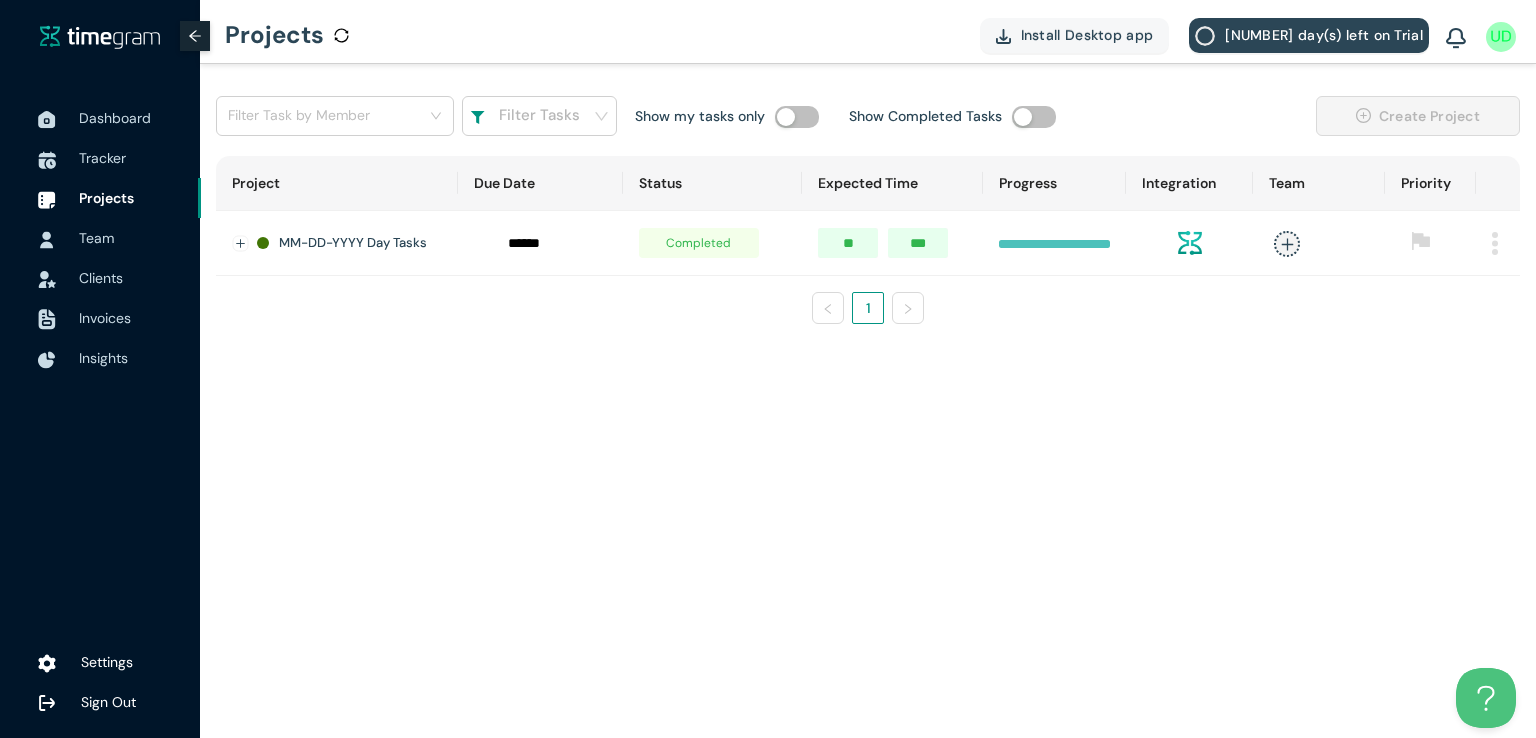 click at bounding box center [1495, 243] 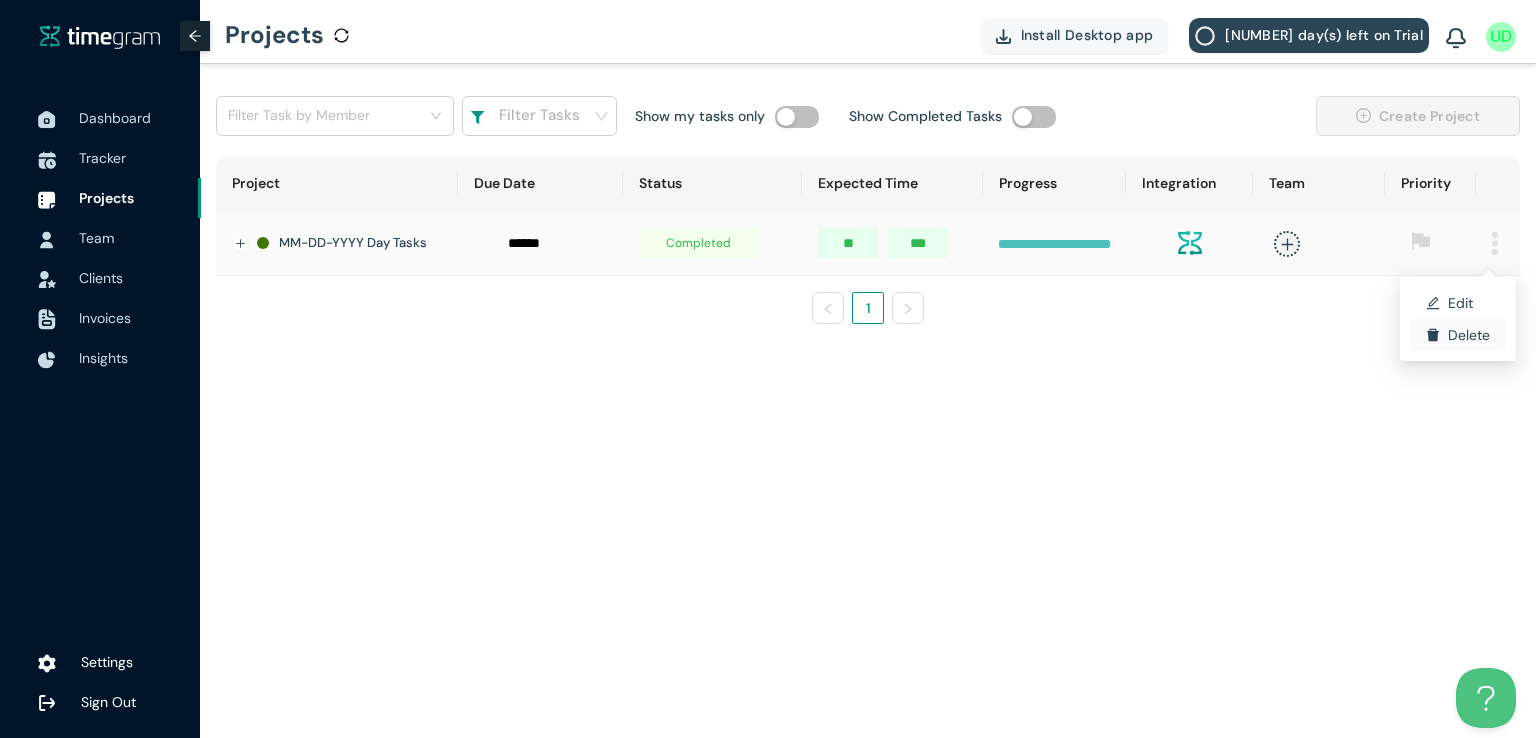 click on "Delete" at bounding box center (1469, 335) 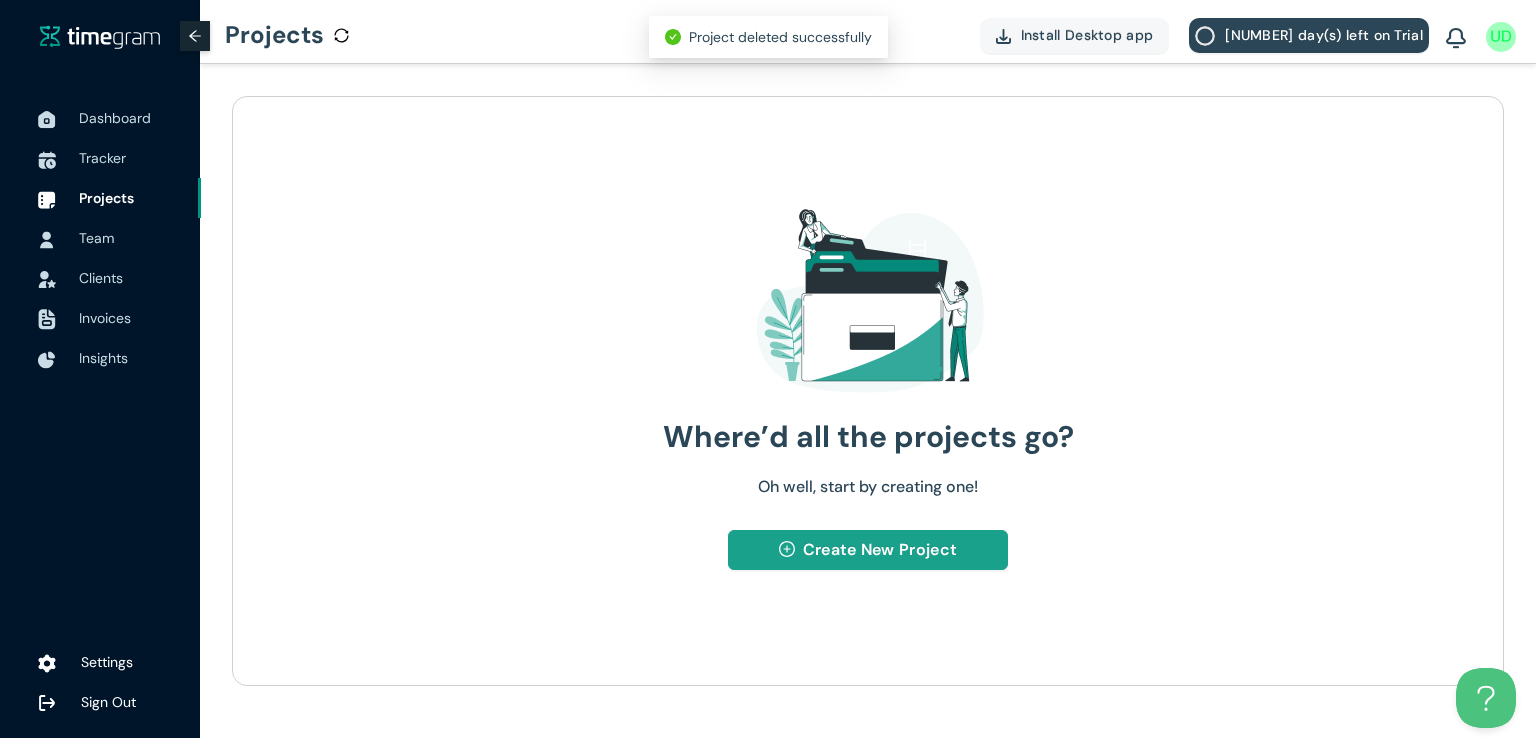 click on "Create New Project" at bounding box center (867, 550) 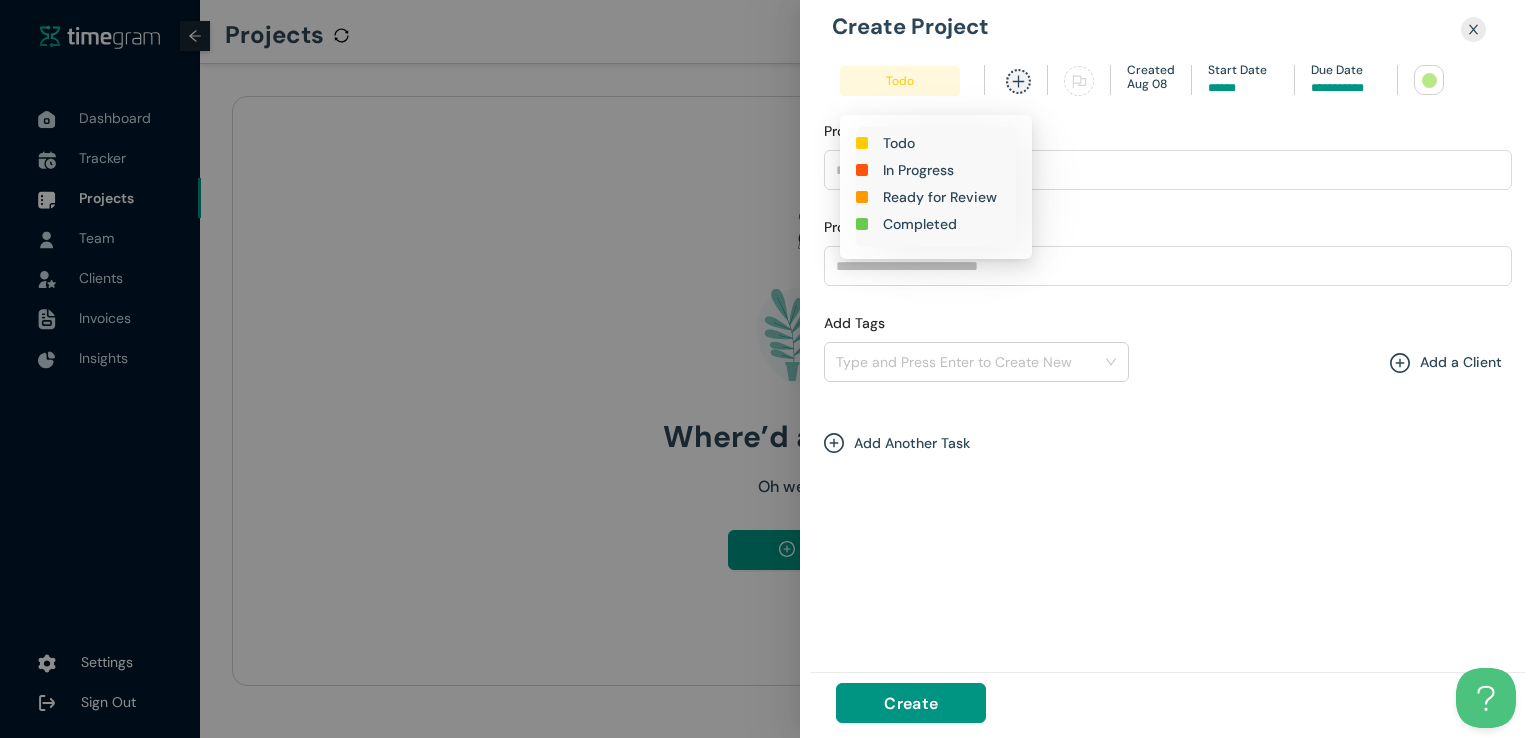 click on "In Progress" at bounding box center [918, 170] 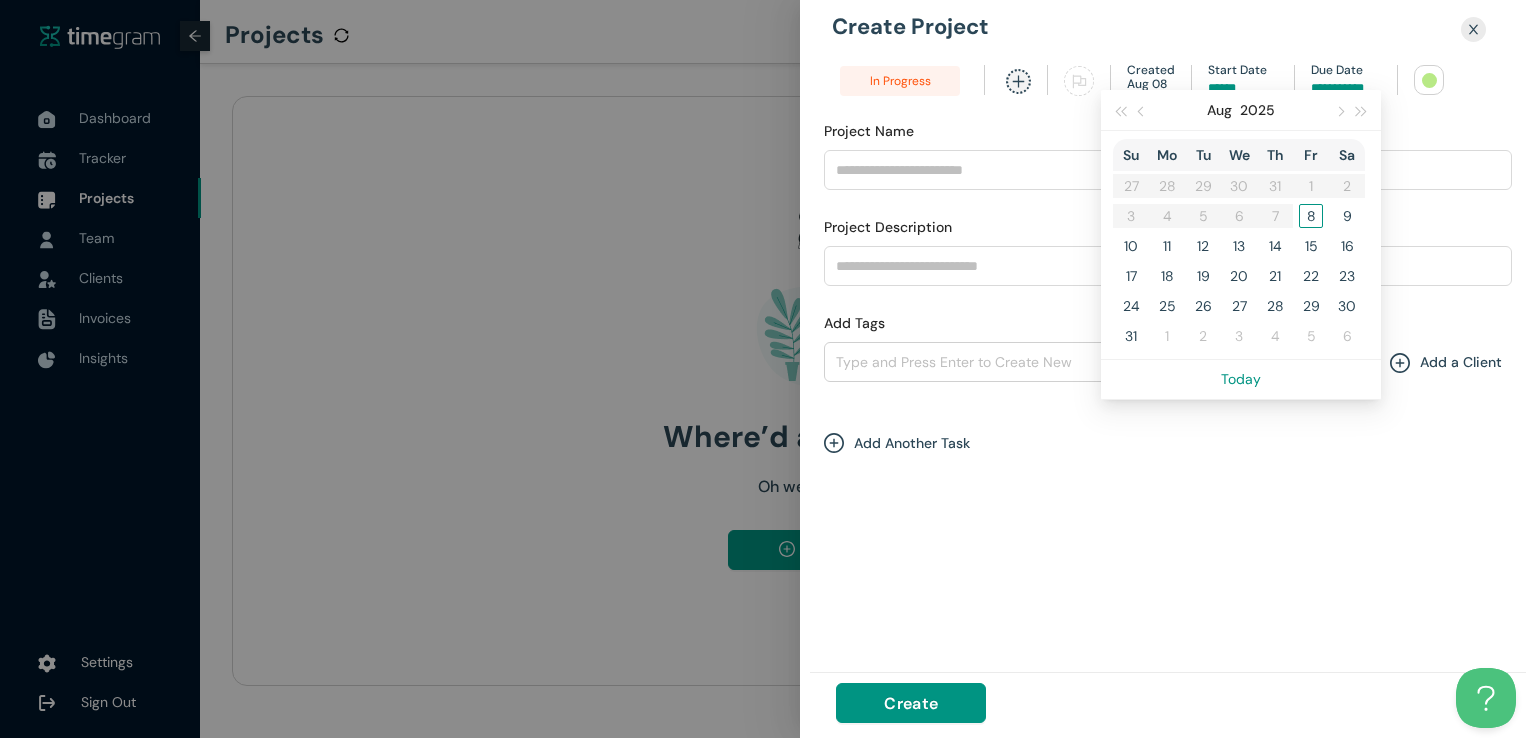 click at bounding box center (1346, 88) 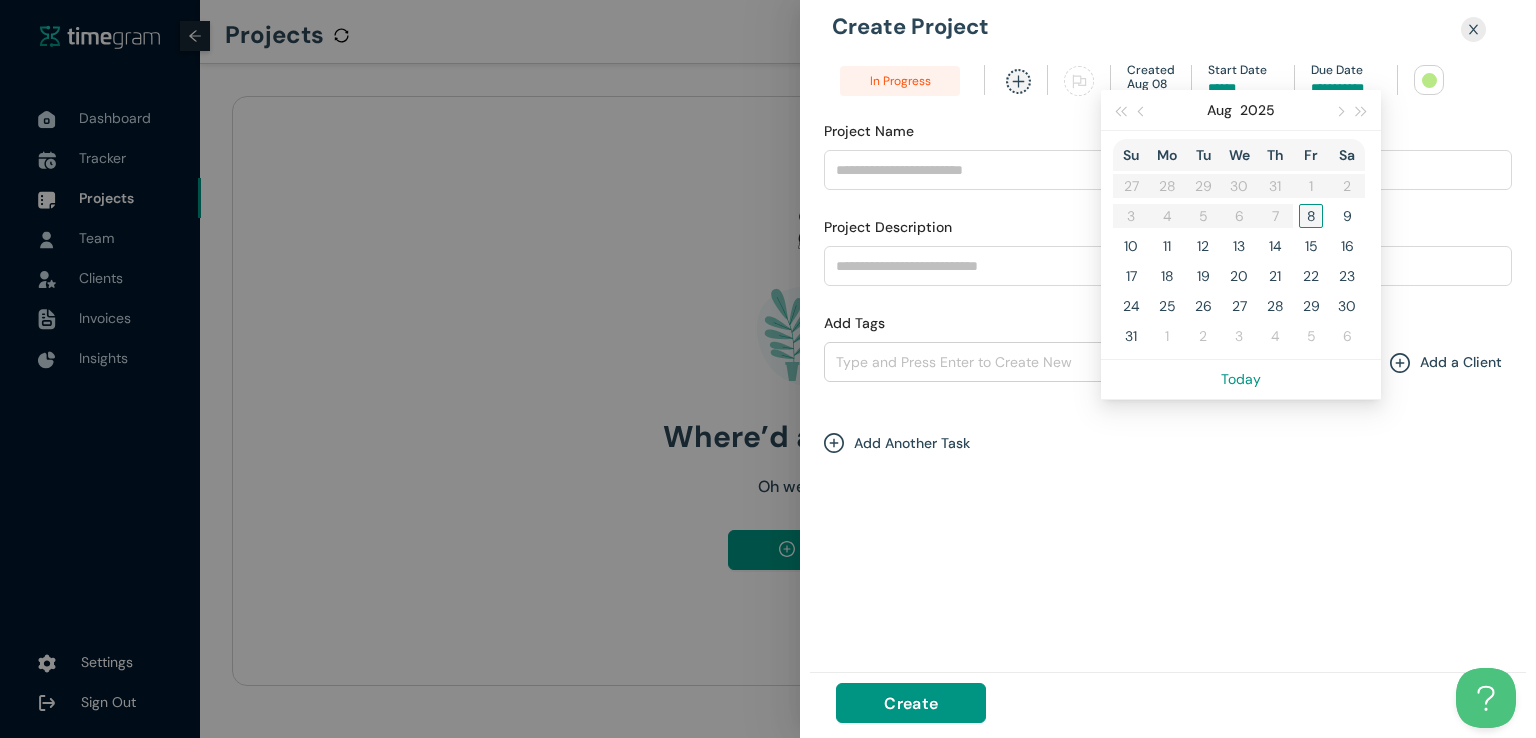 type on "*****" 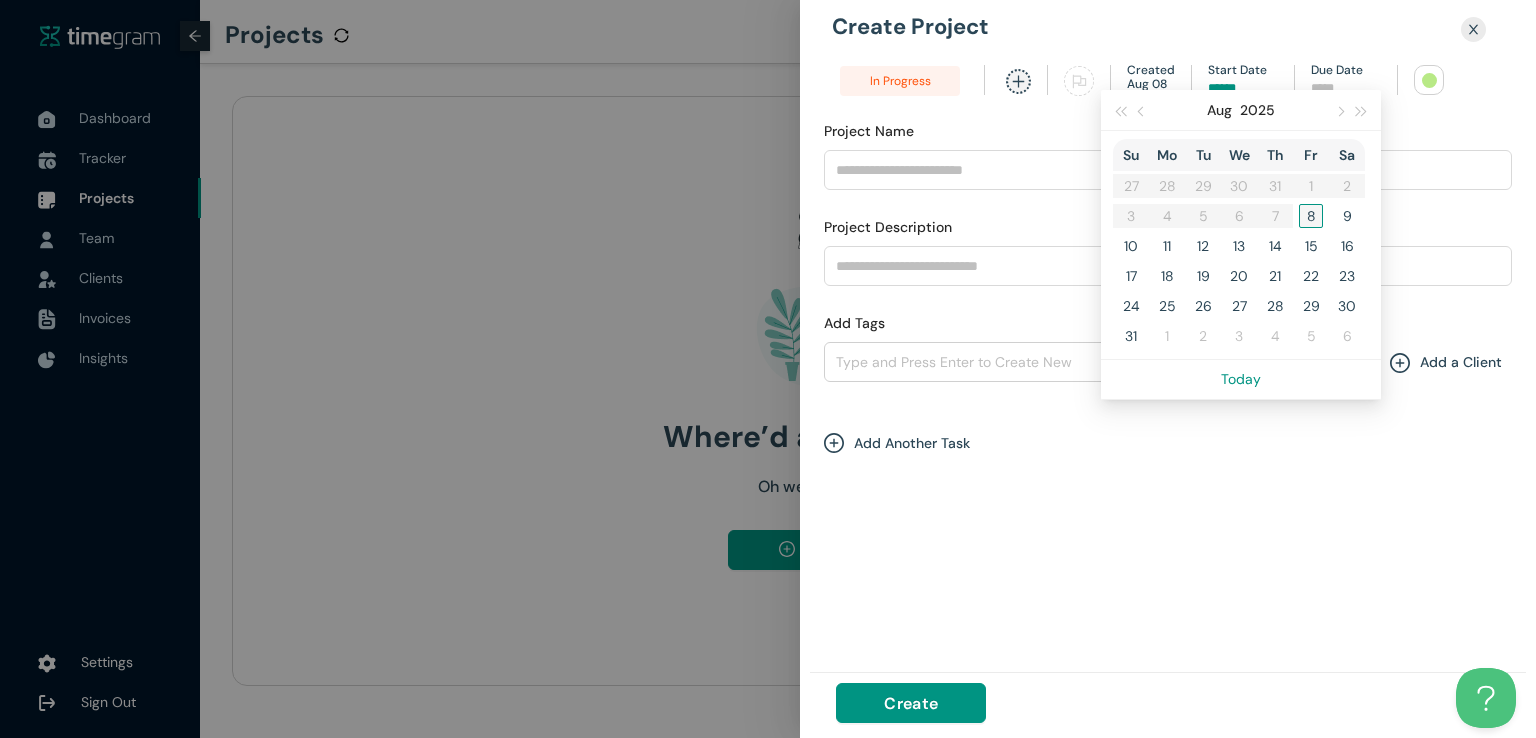 click on "8" at bounding box center [1311, 216] 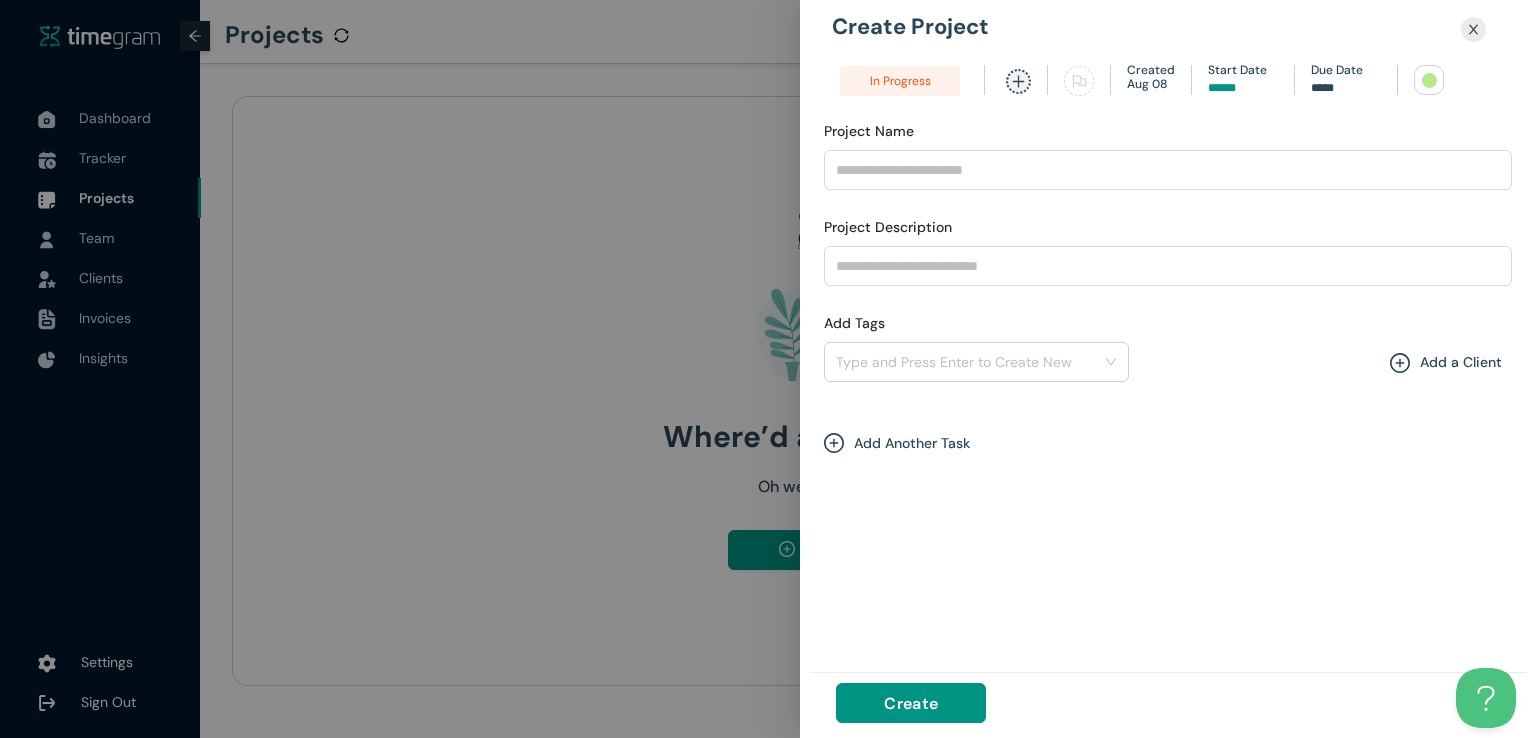click at bounding box center [1429, 80] 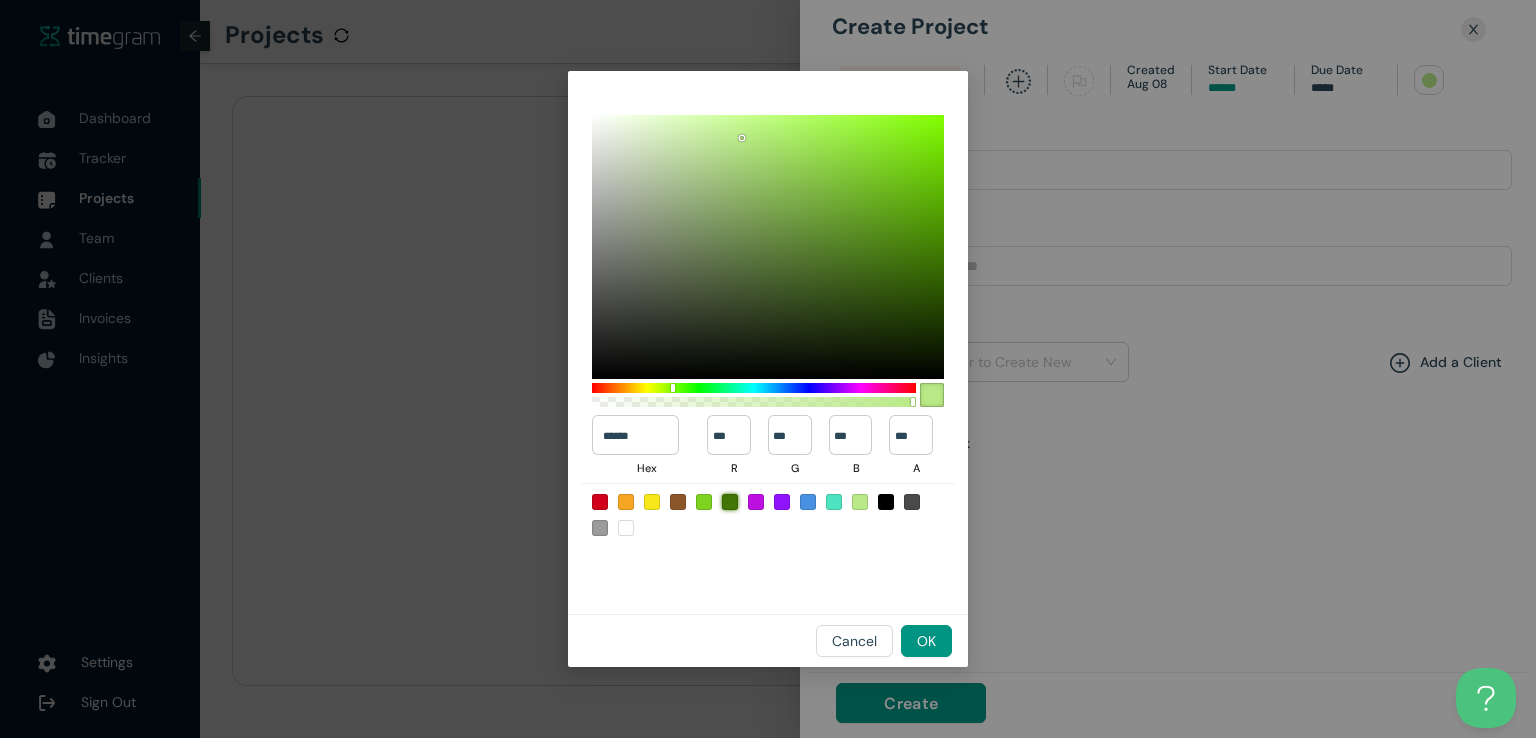 click at bounding box center [730, 502] 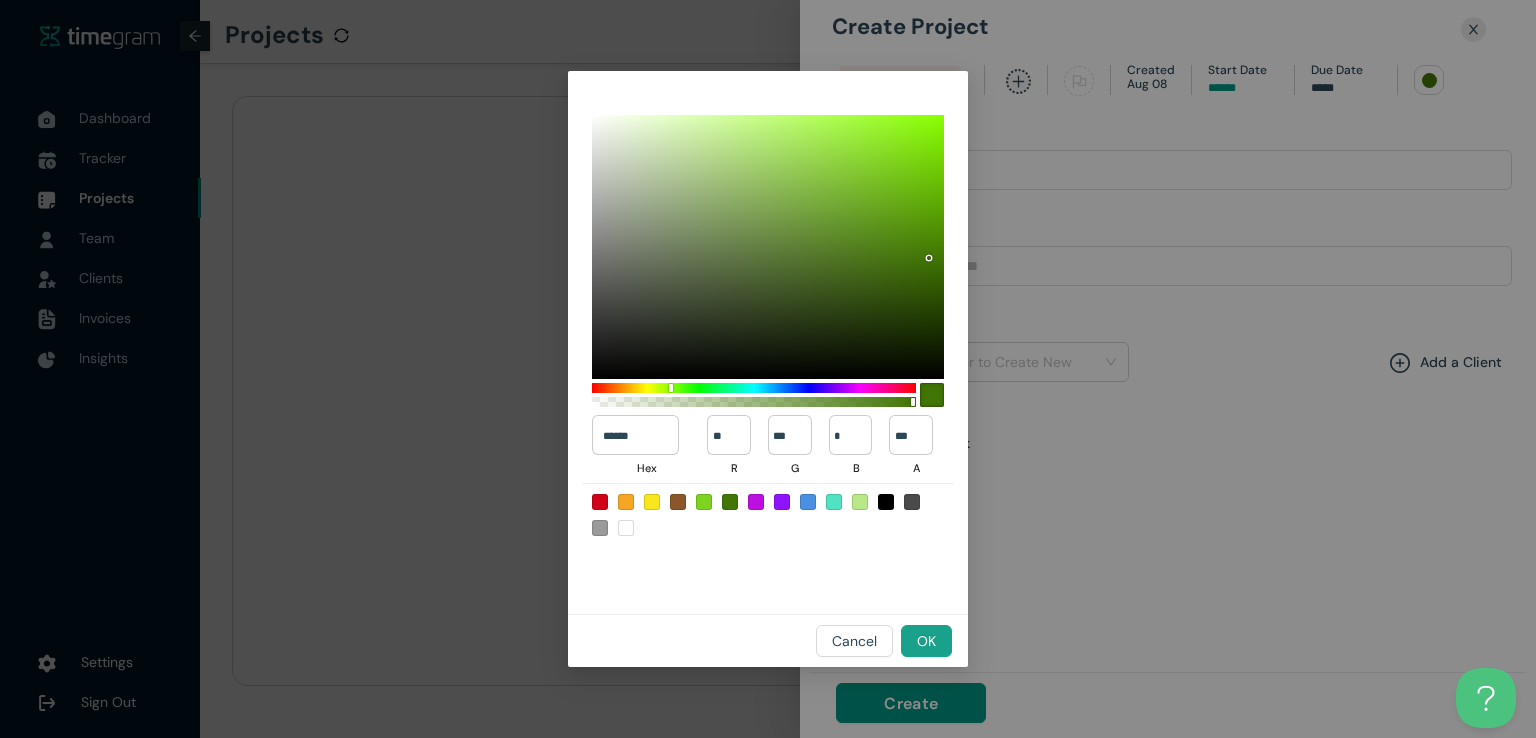 click on "OK" at bounding box center [926, 641] 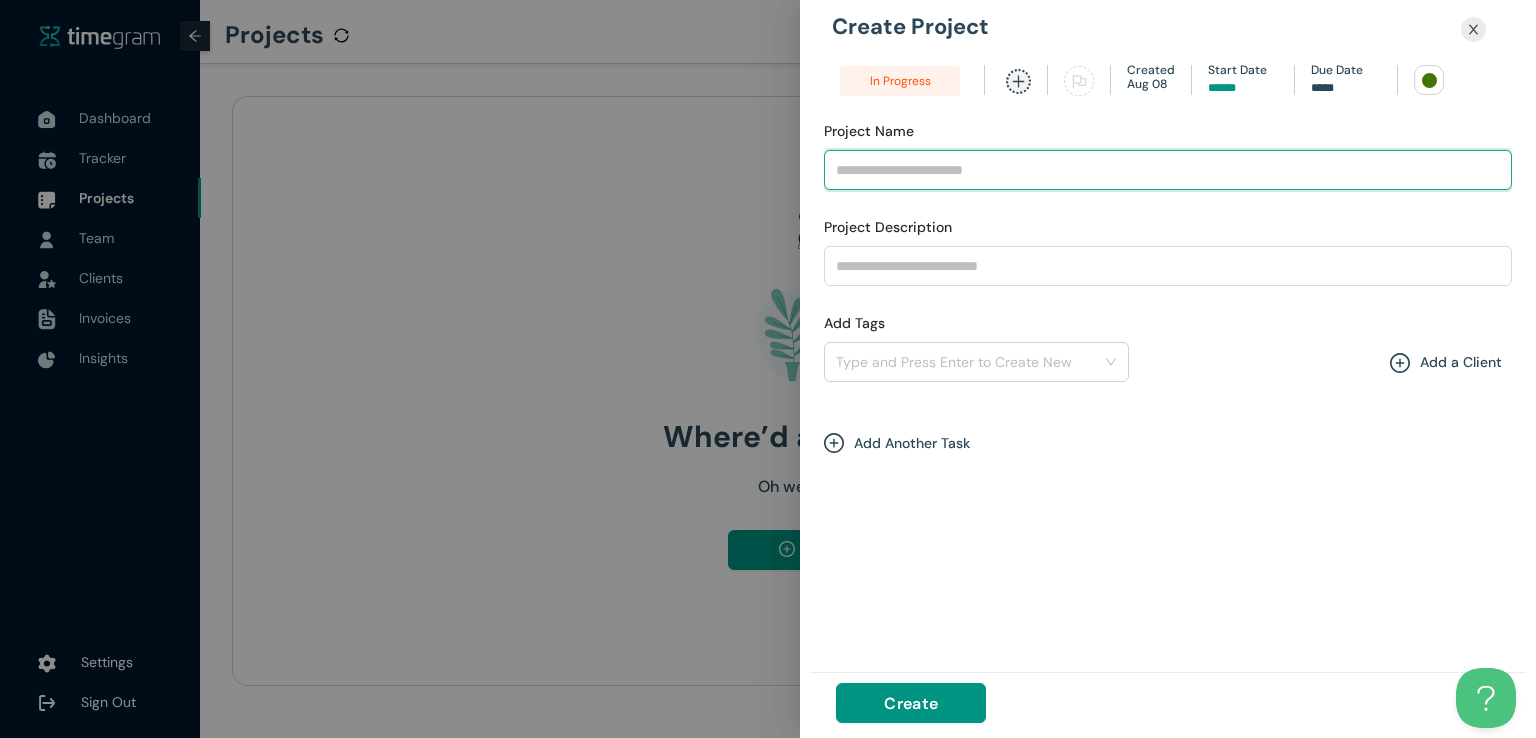 click on "Project Name" at bounding box center (1168, 170) 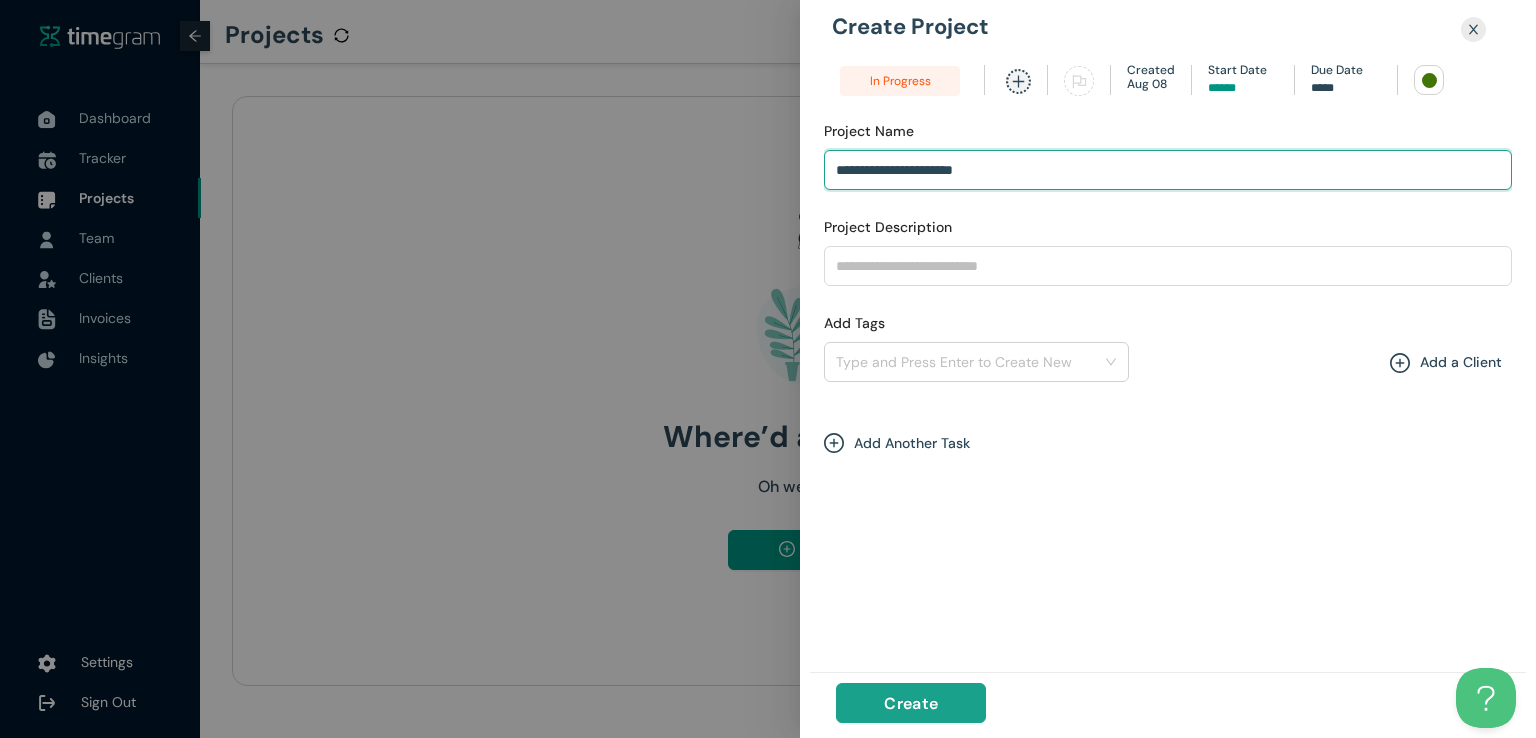 type on "**********" 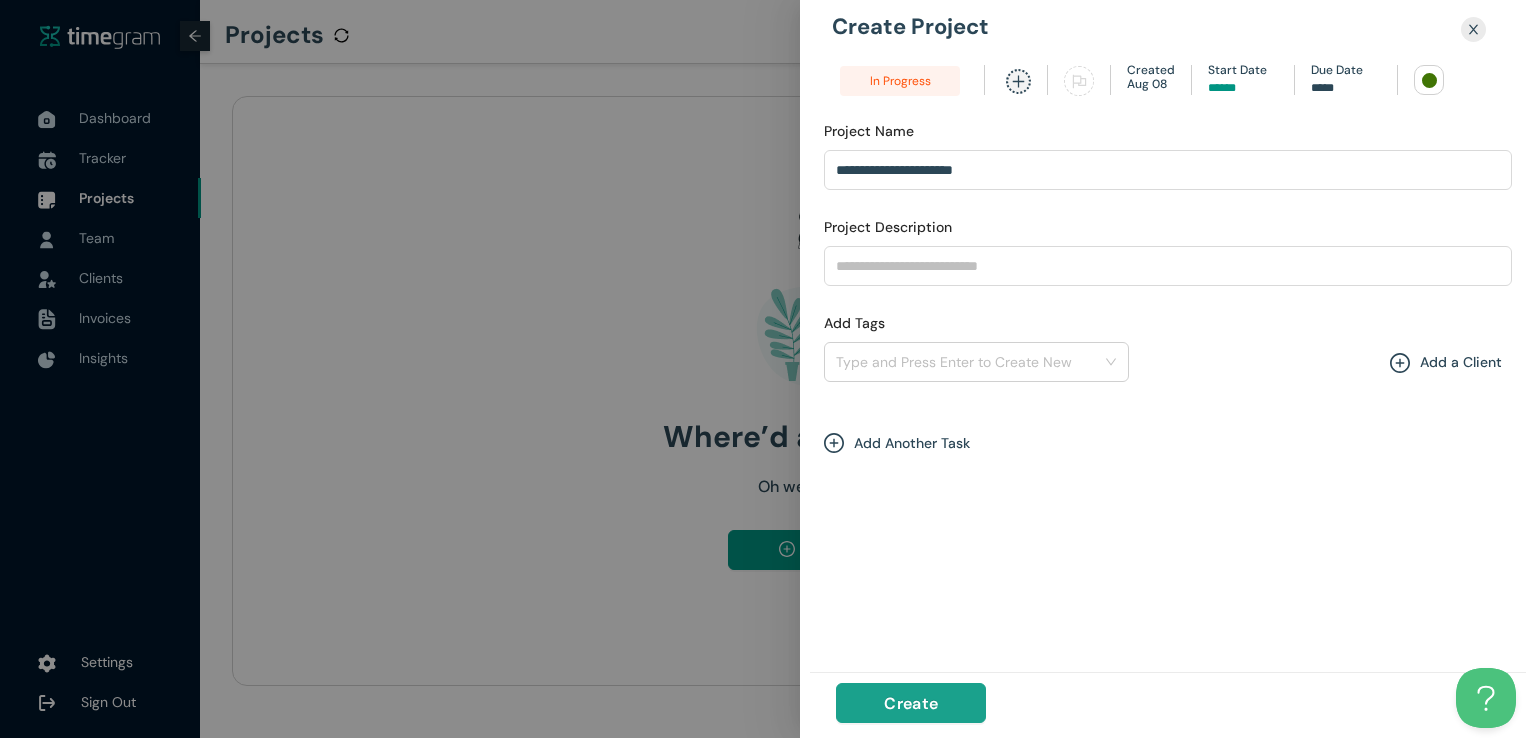 click on "Create" at bounding box center (911, 703) 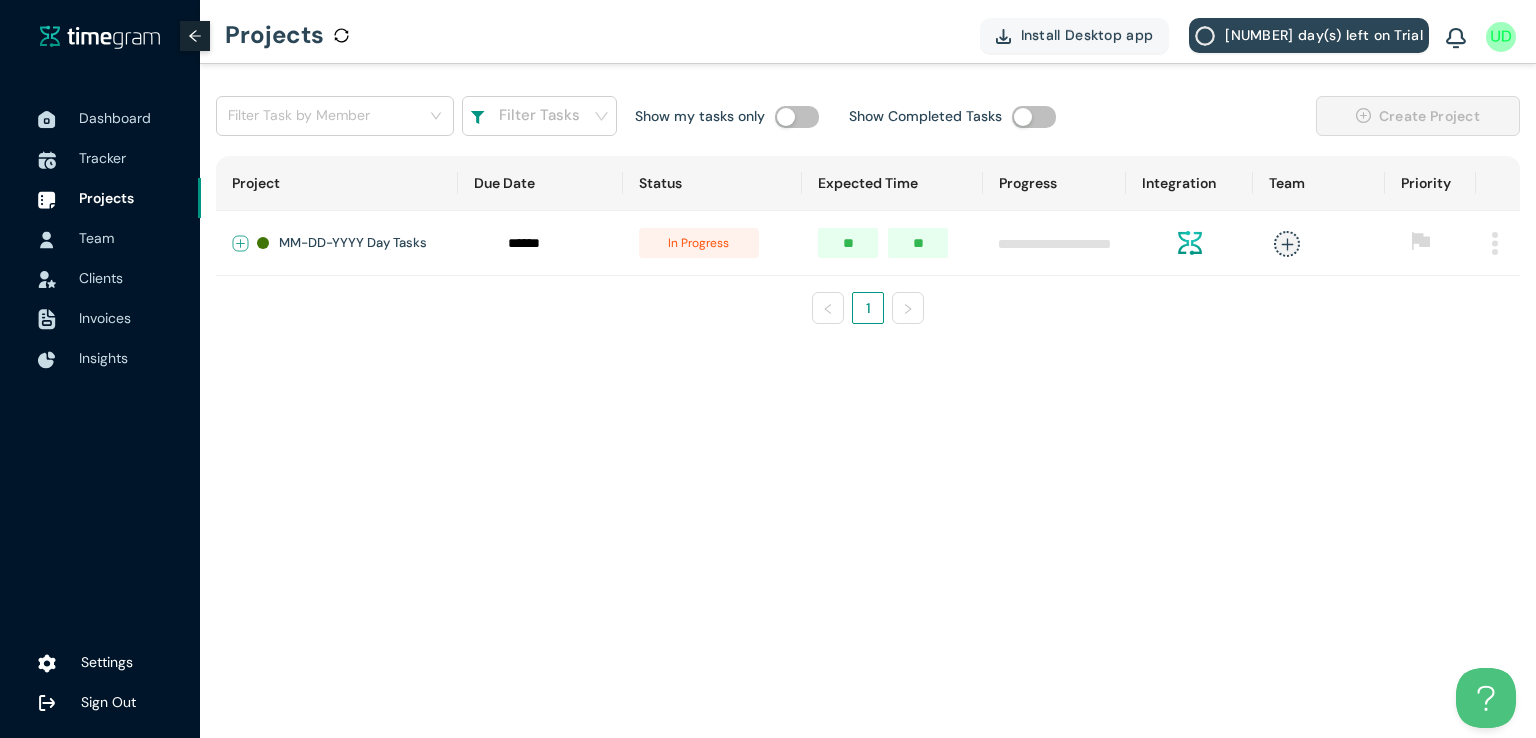 click at bounding box center (241, 244) 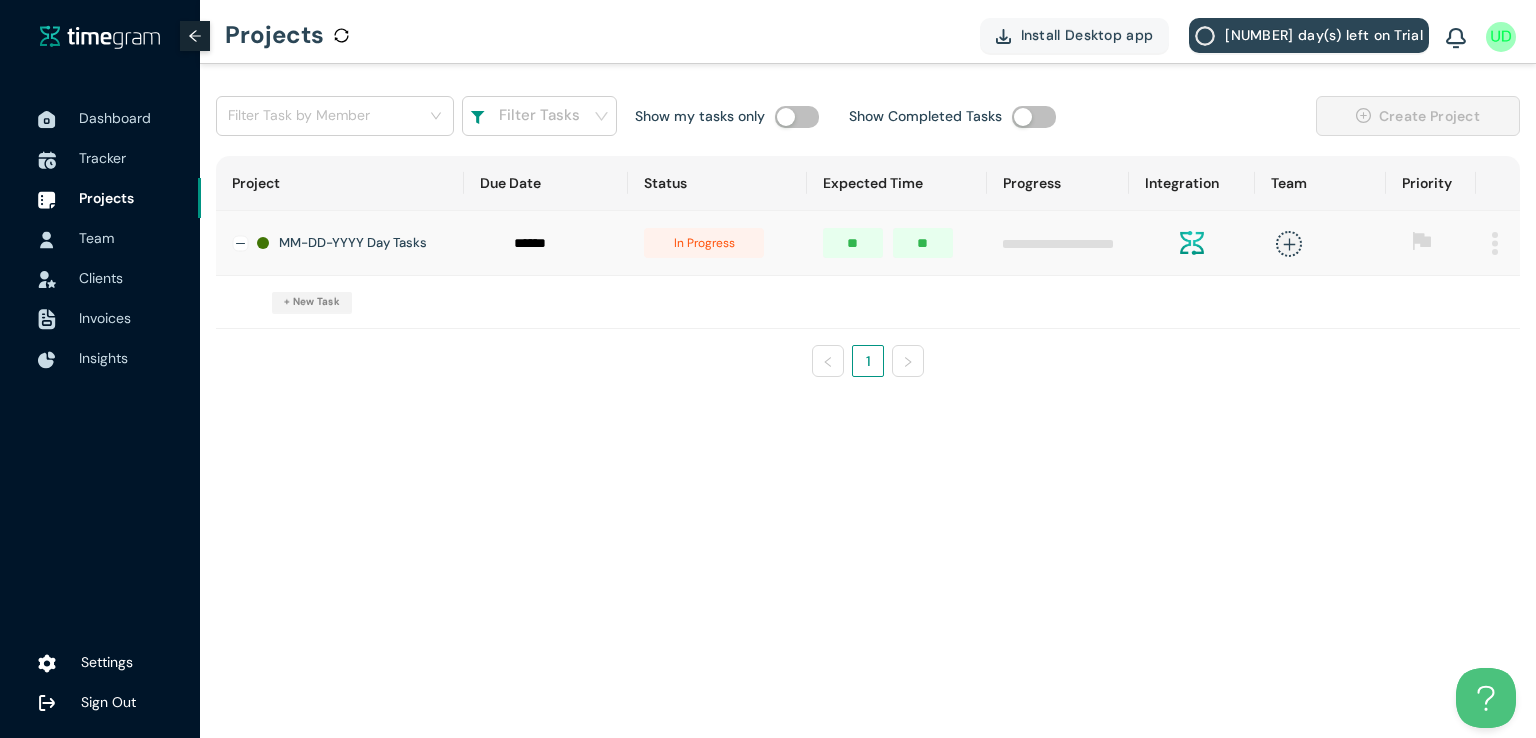 click on "+ New Task" at bounding box center [312, 302] 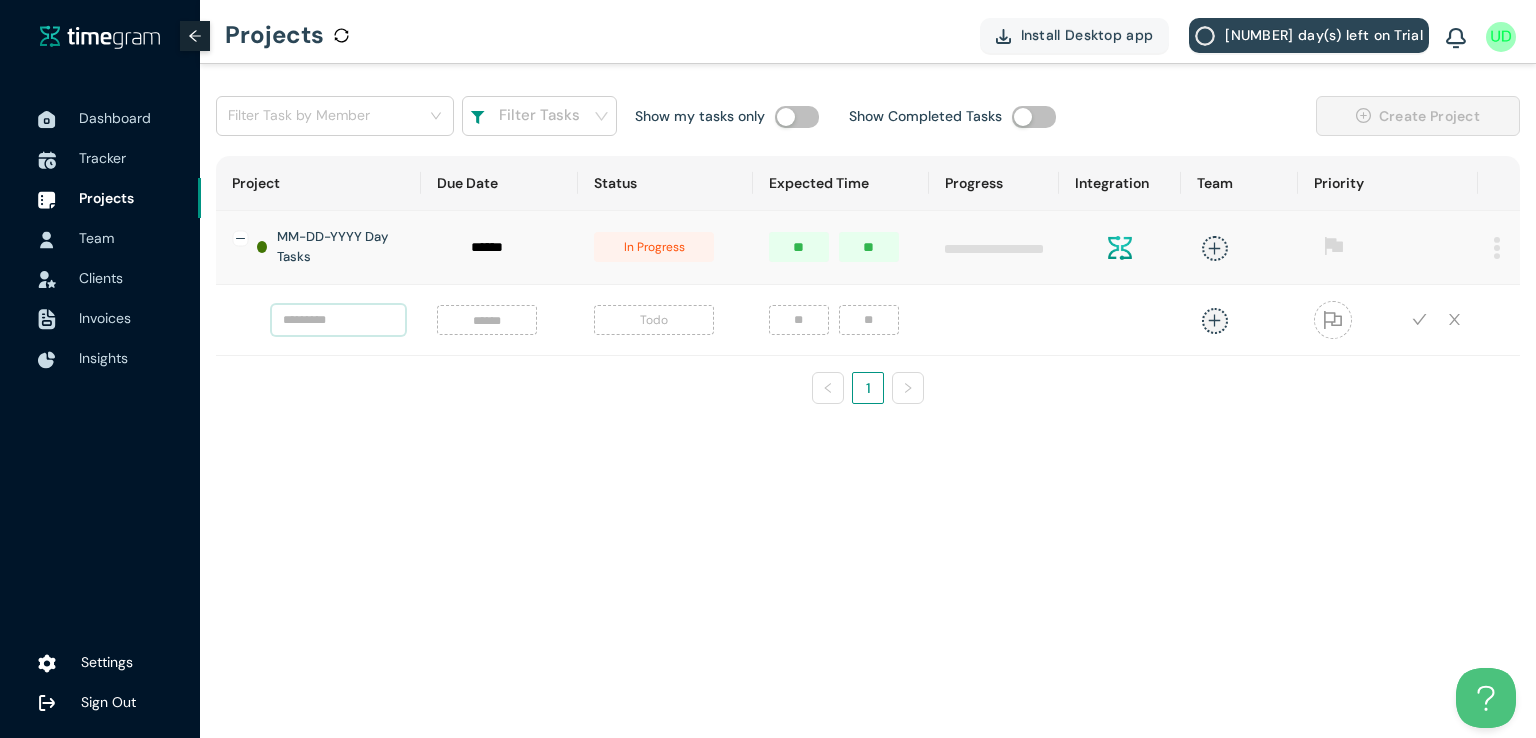 click at bounding box center [338, 320] 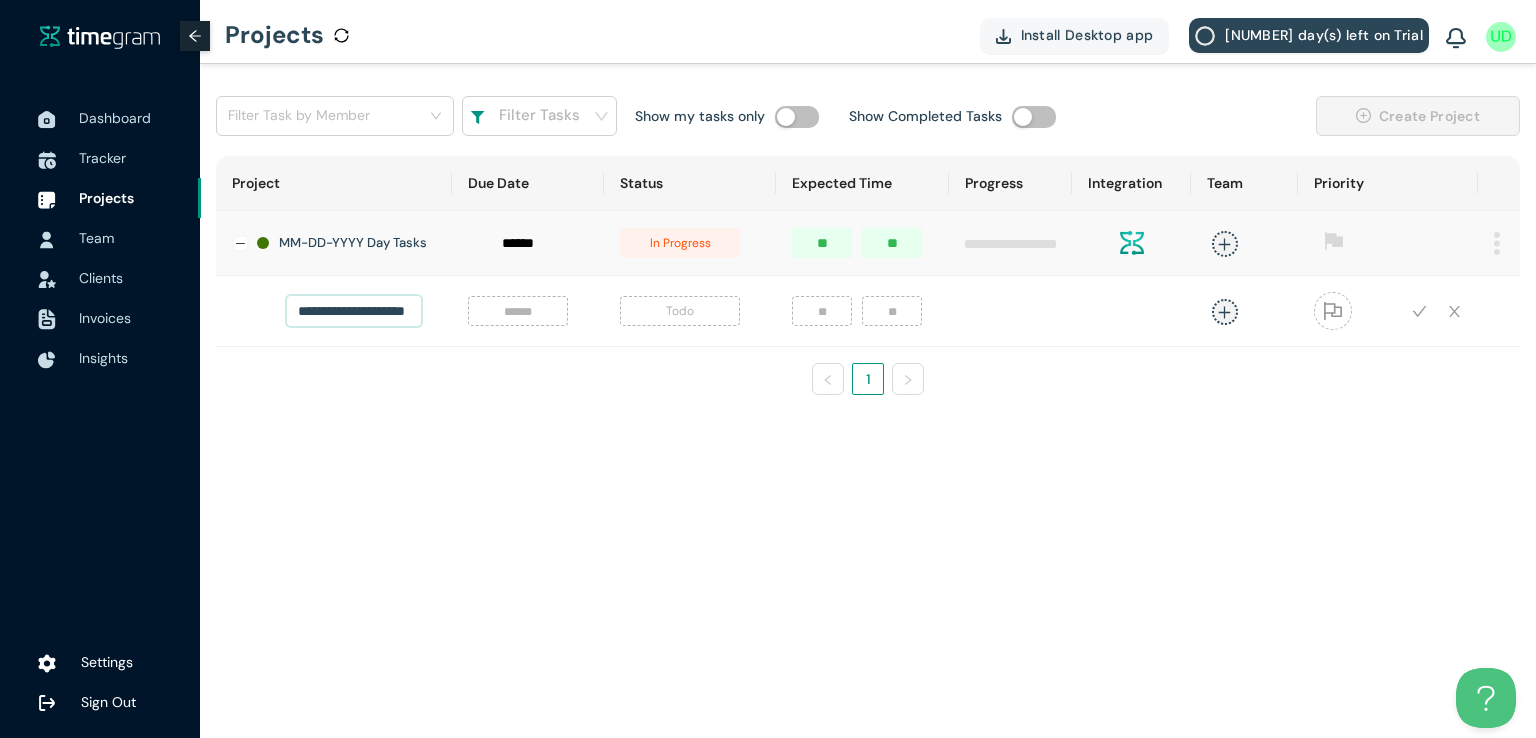 scroll, scrollTop: 0, scrollLeft: 48, axis: horizontal 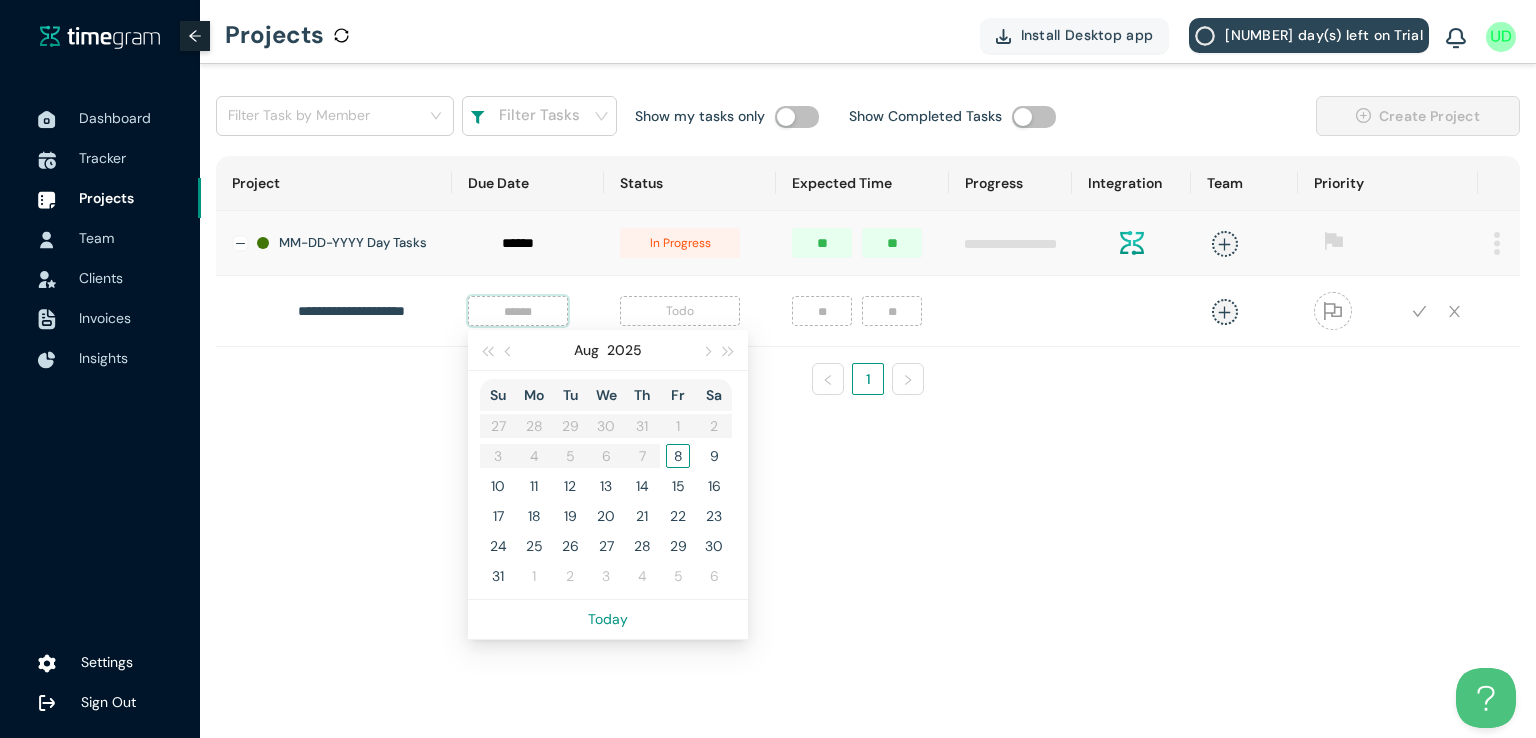 click at bounding box center [518, 311] 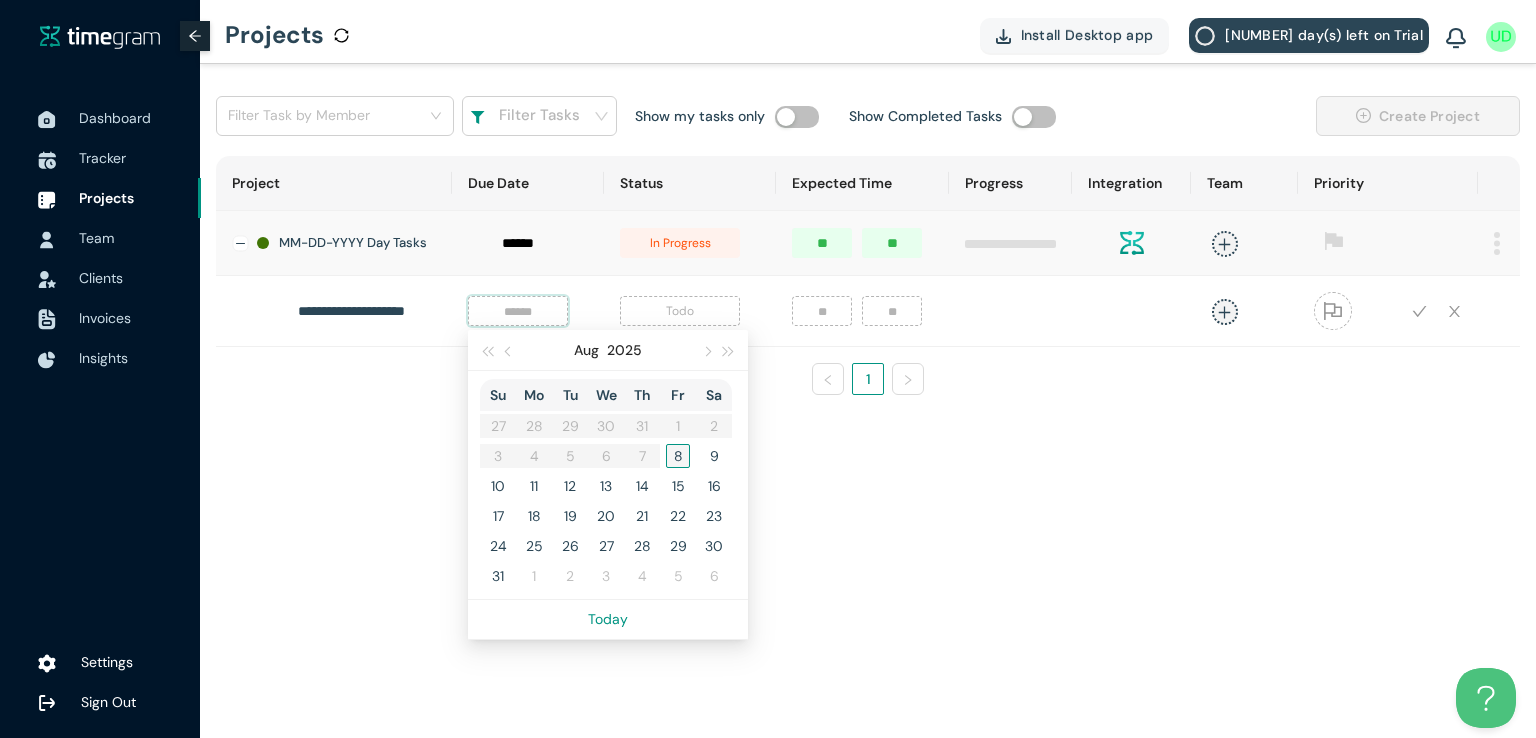 type on "*****" 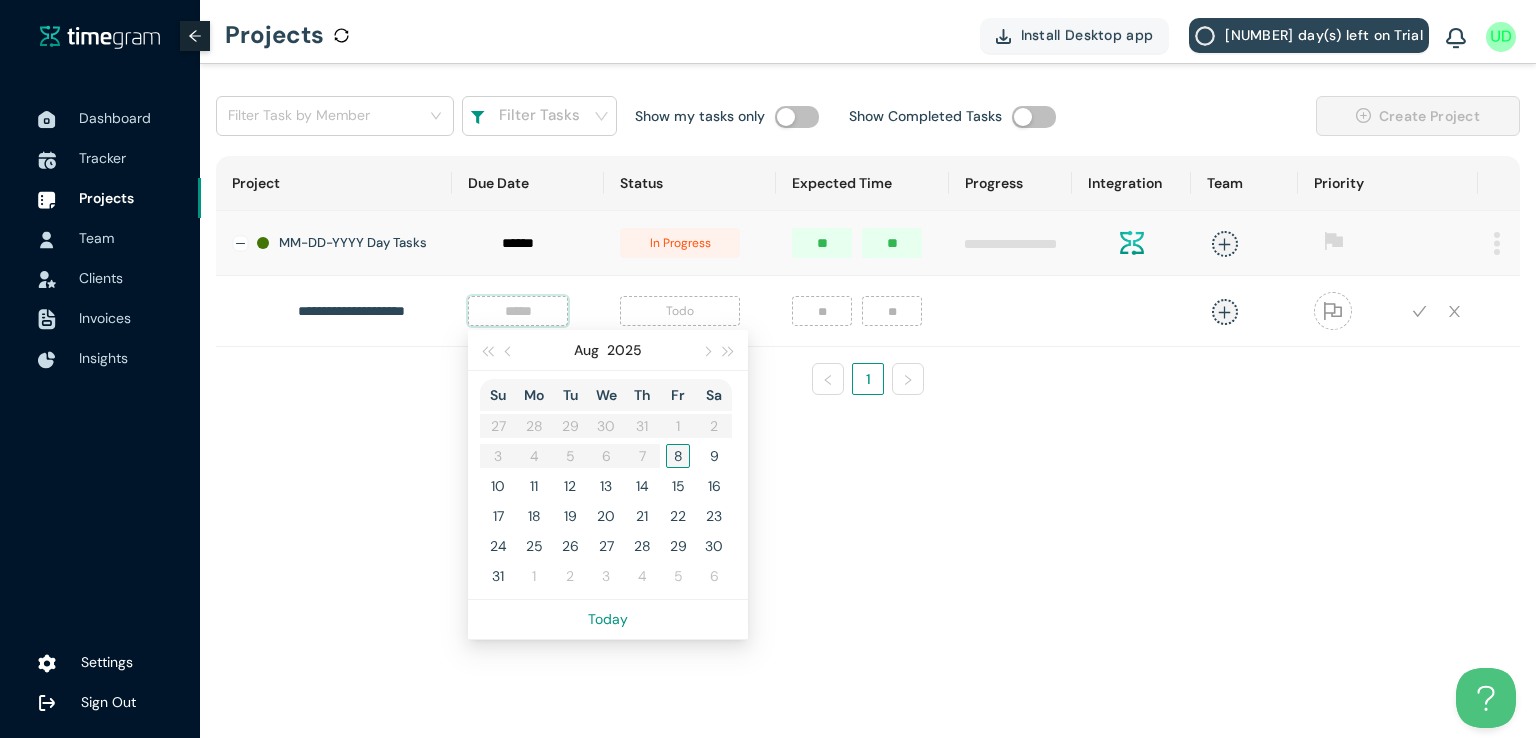 click on "8" at bounding box center (678, 456) 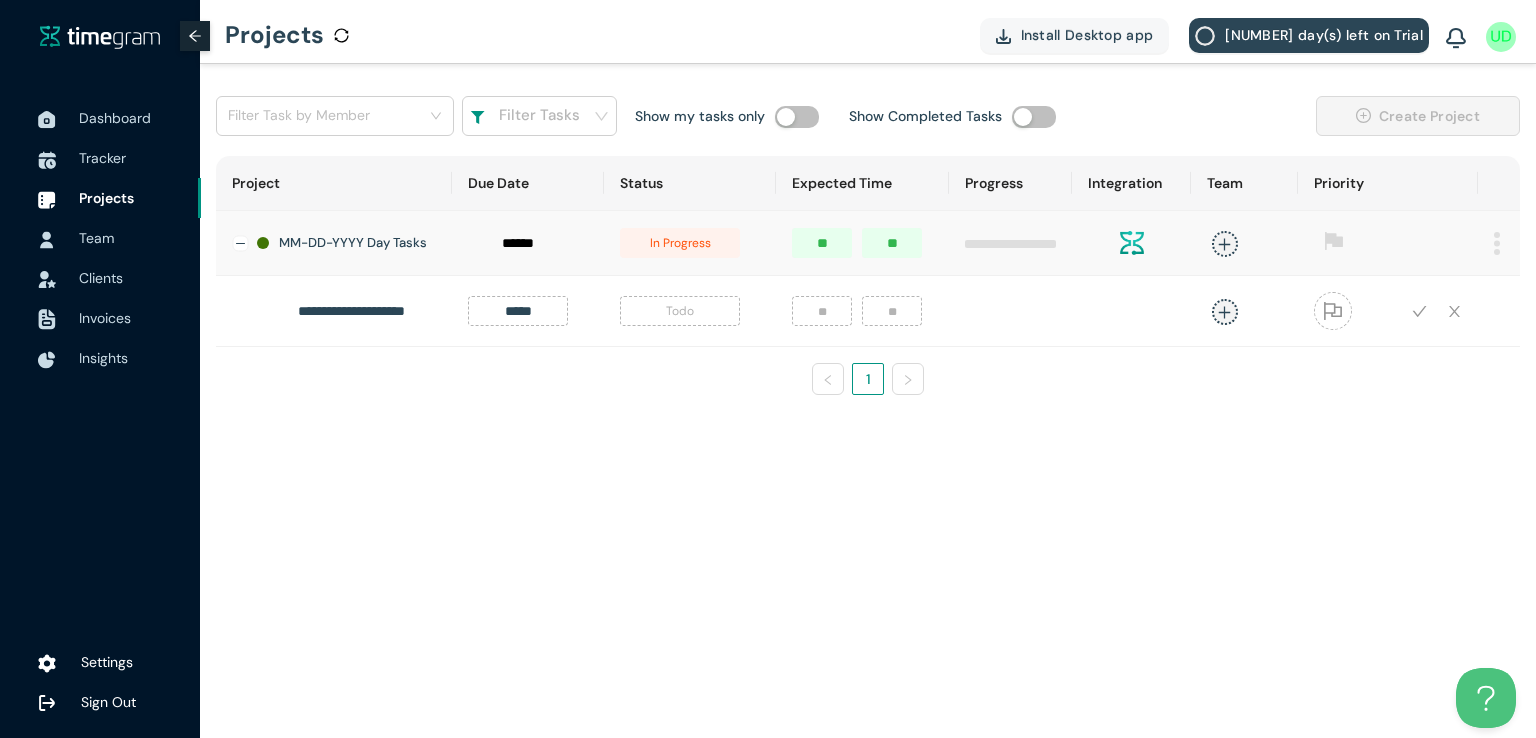 click on "Todo" at bounding box center (680, 311) 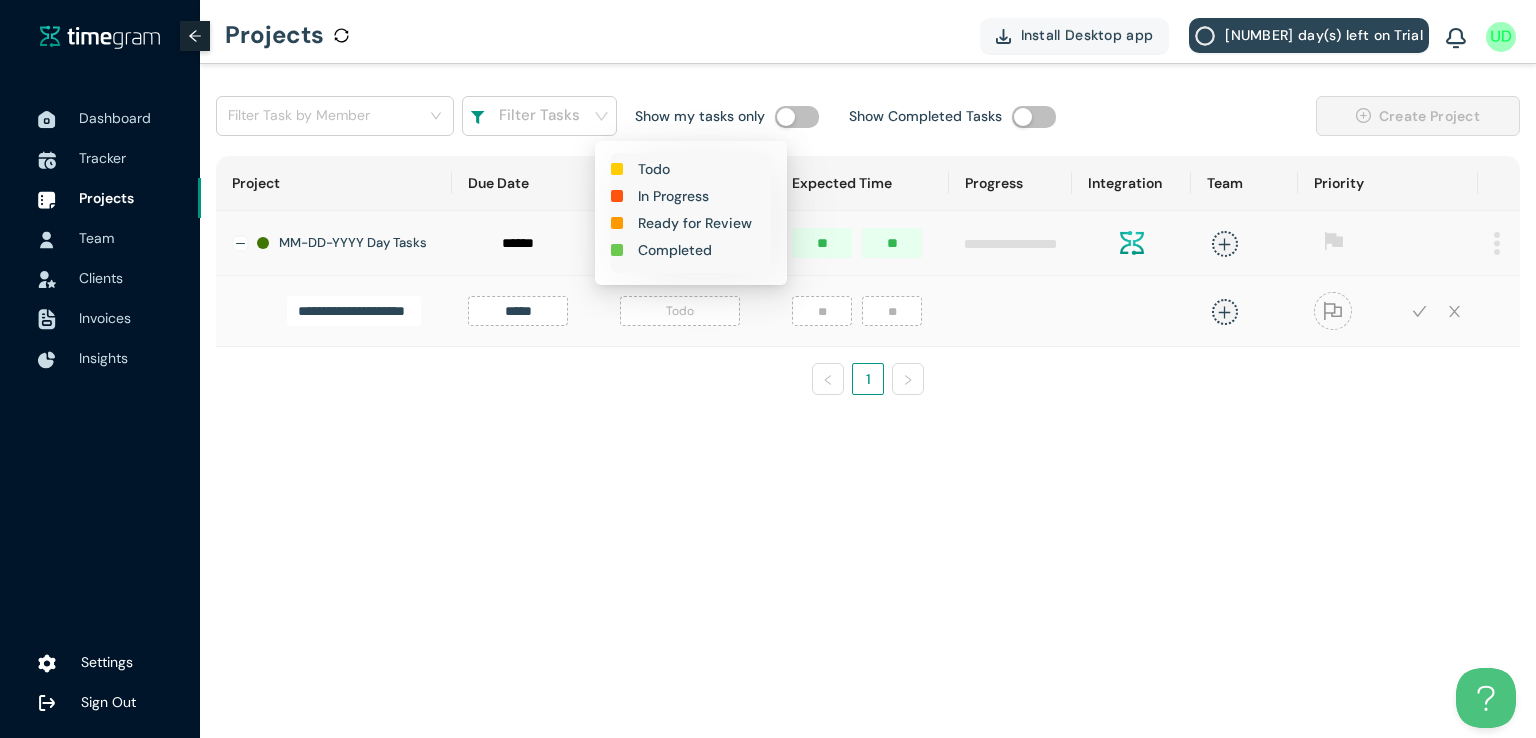 click on "In Progress" at bounding box center (673, 196) 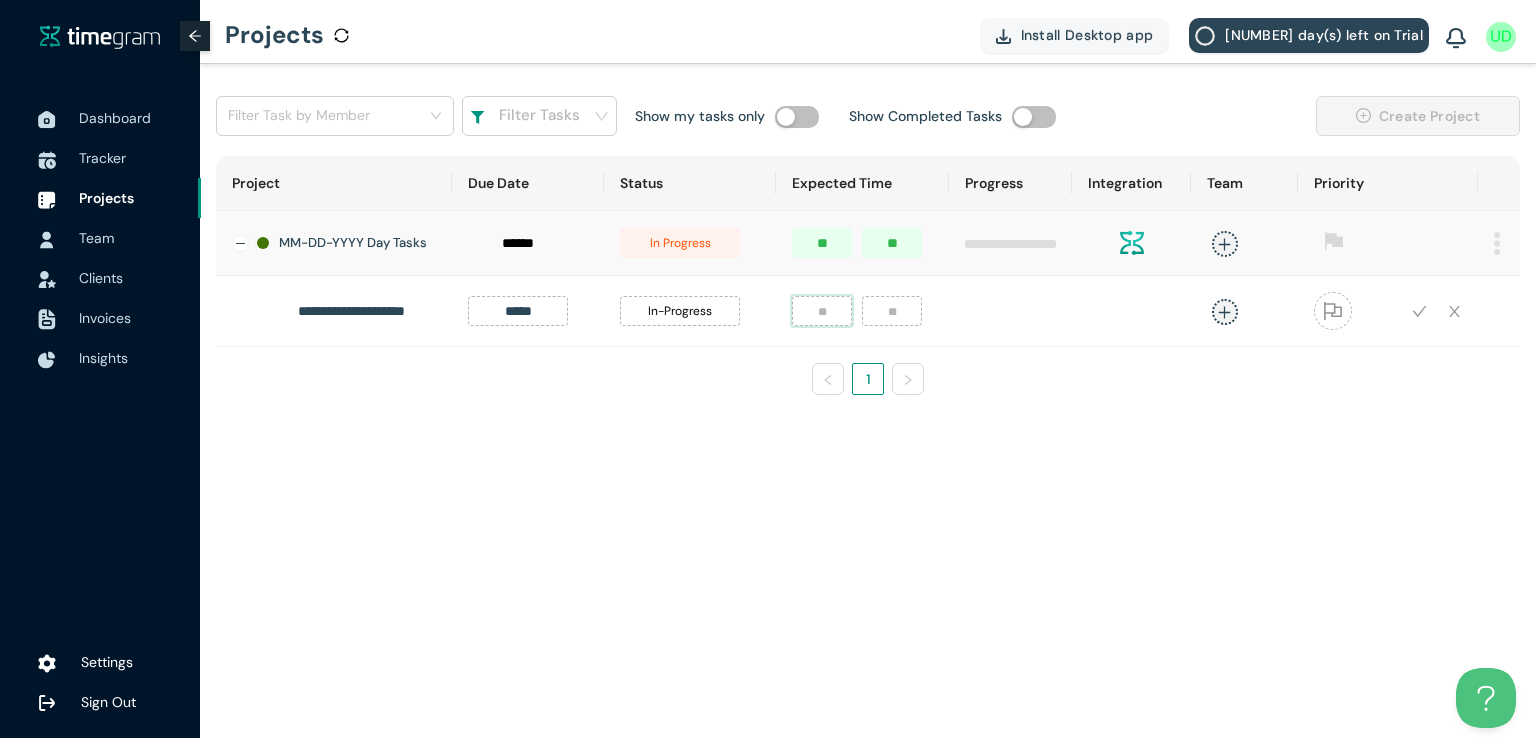 click at bounding box center [822, 311] 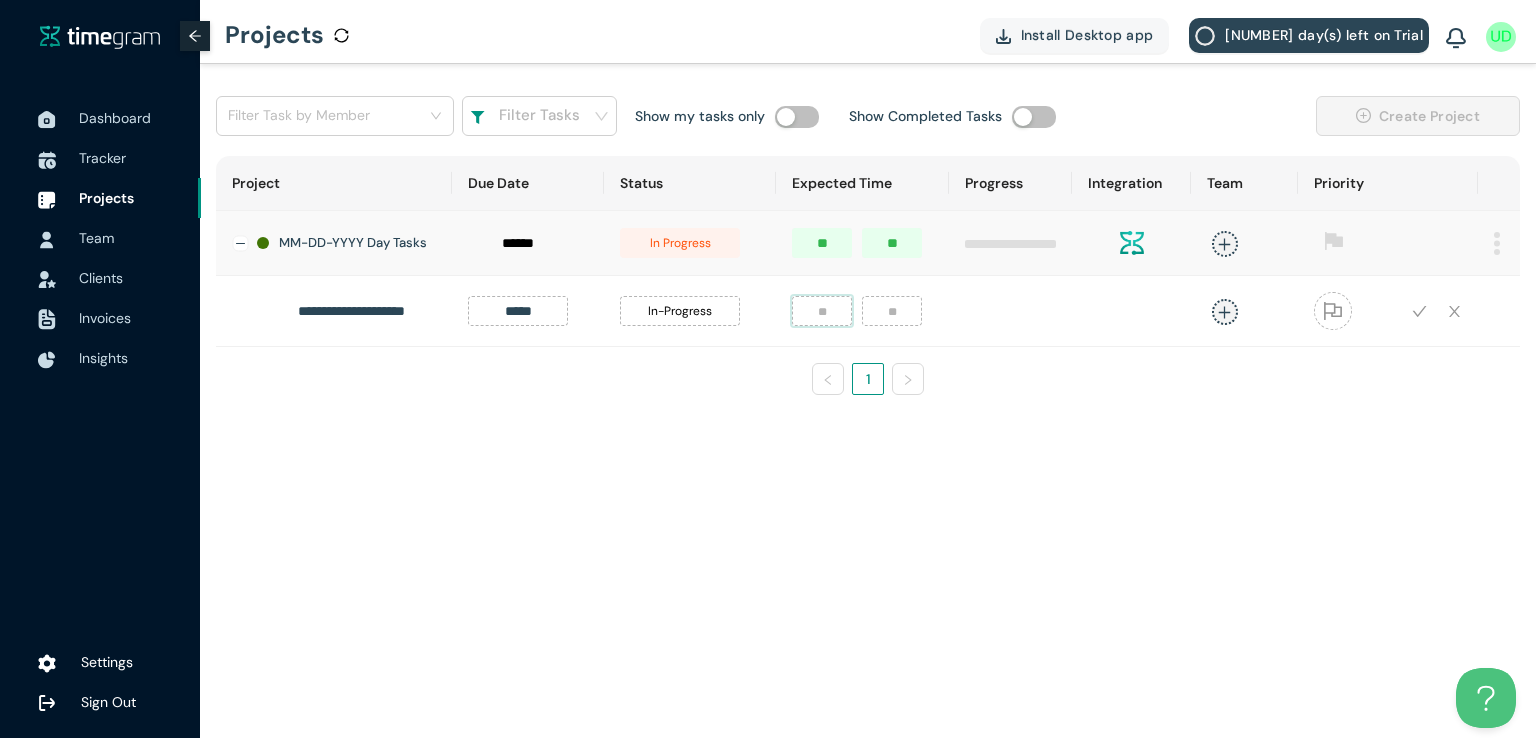 type on "*" 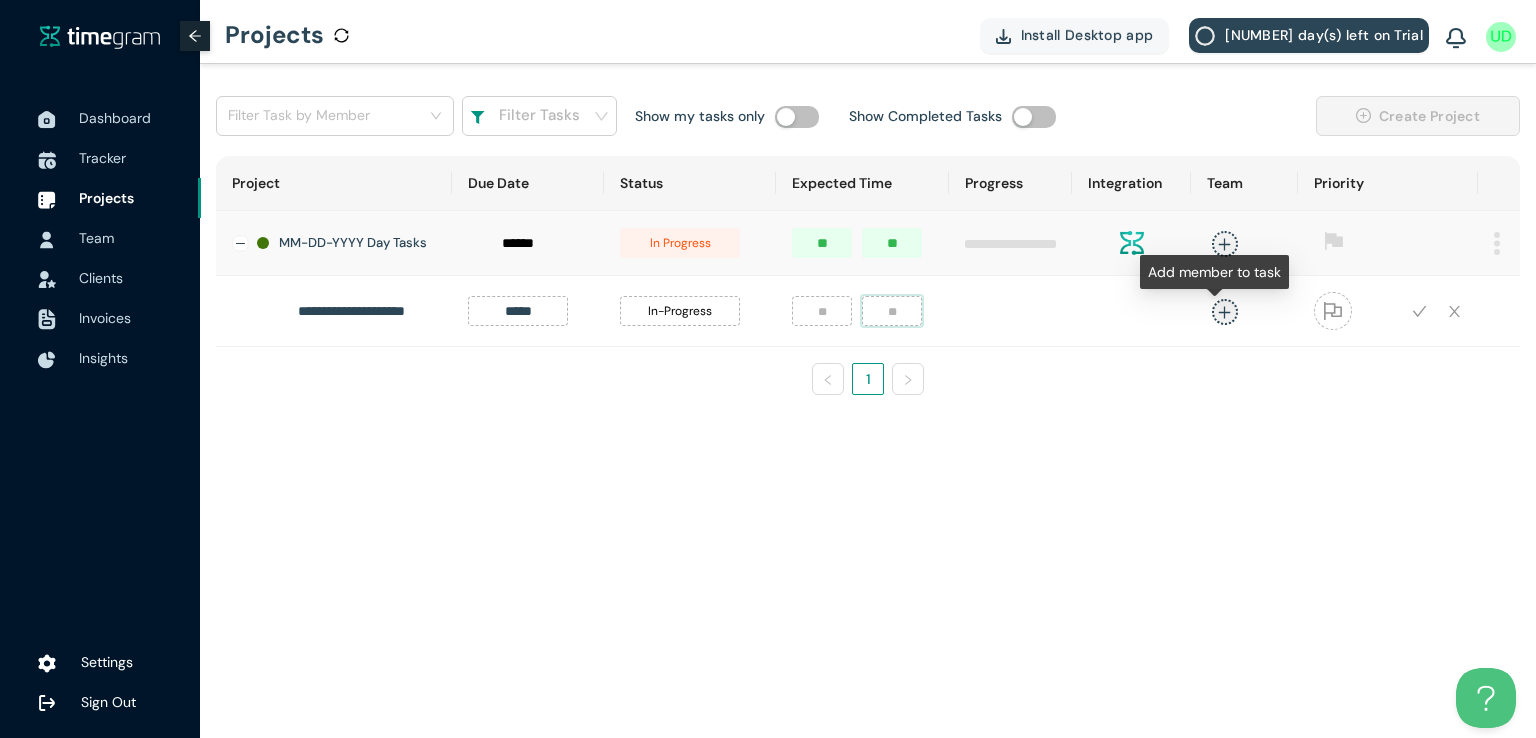 type on "**" 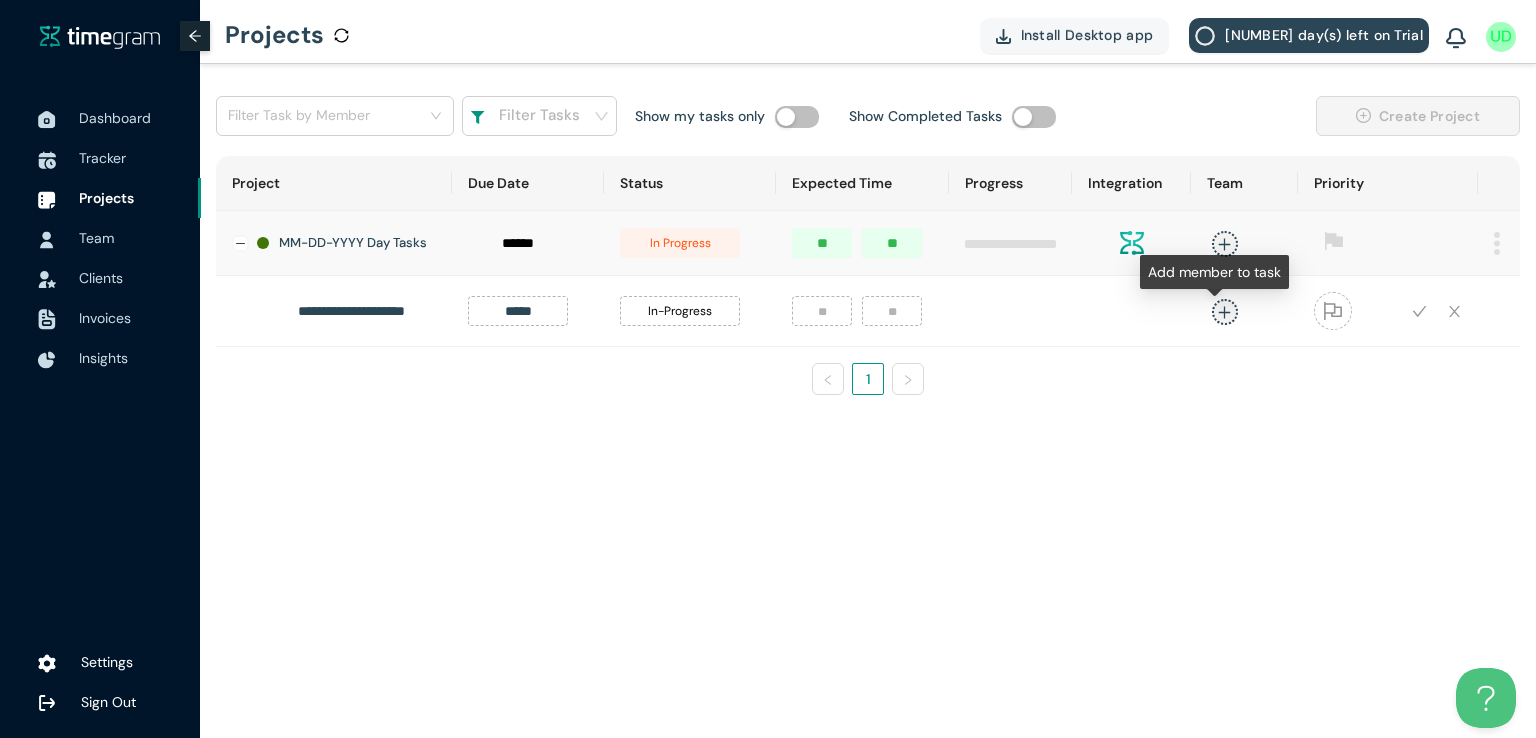 click 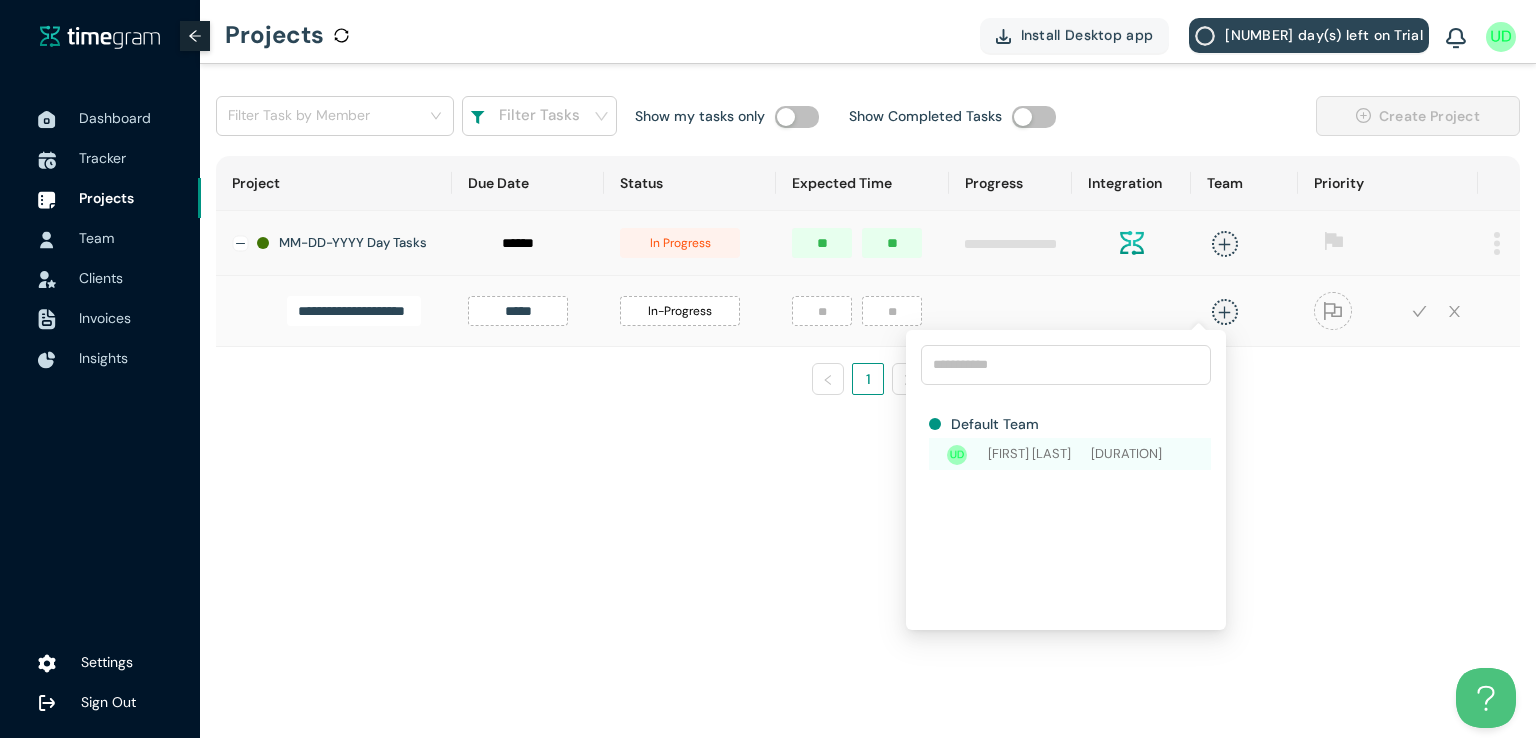 click on "[FIRST] [LAST]" at bounding box center [1040, 454] 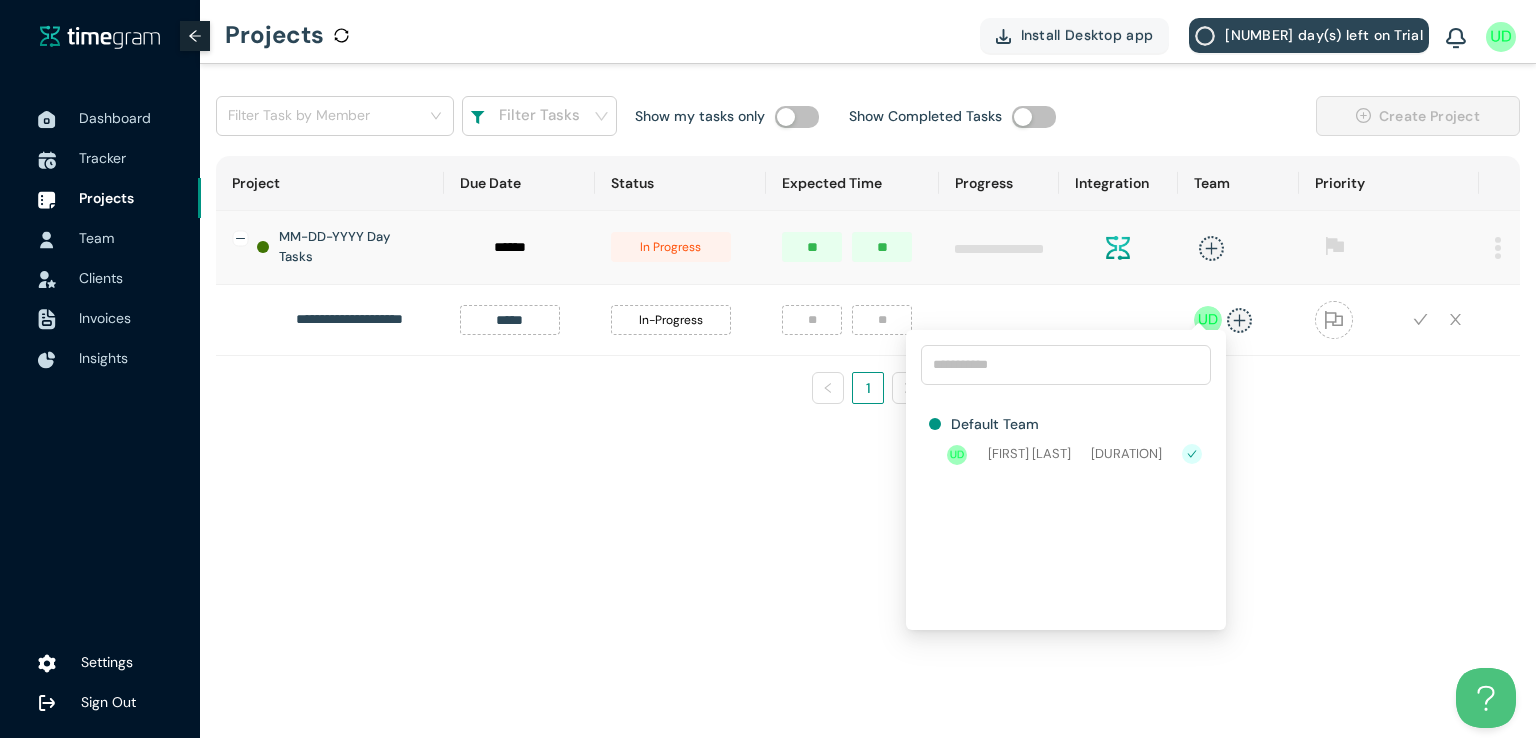 click on "1" at bounding box center (868, 388) 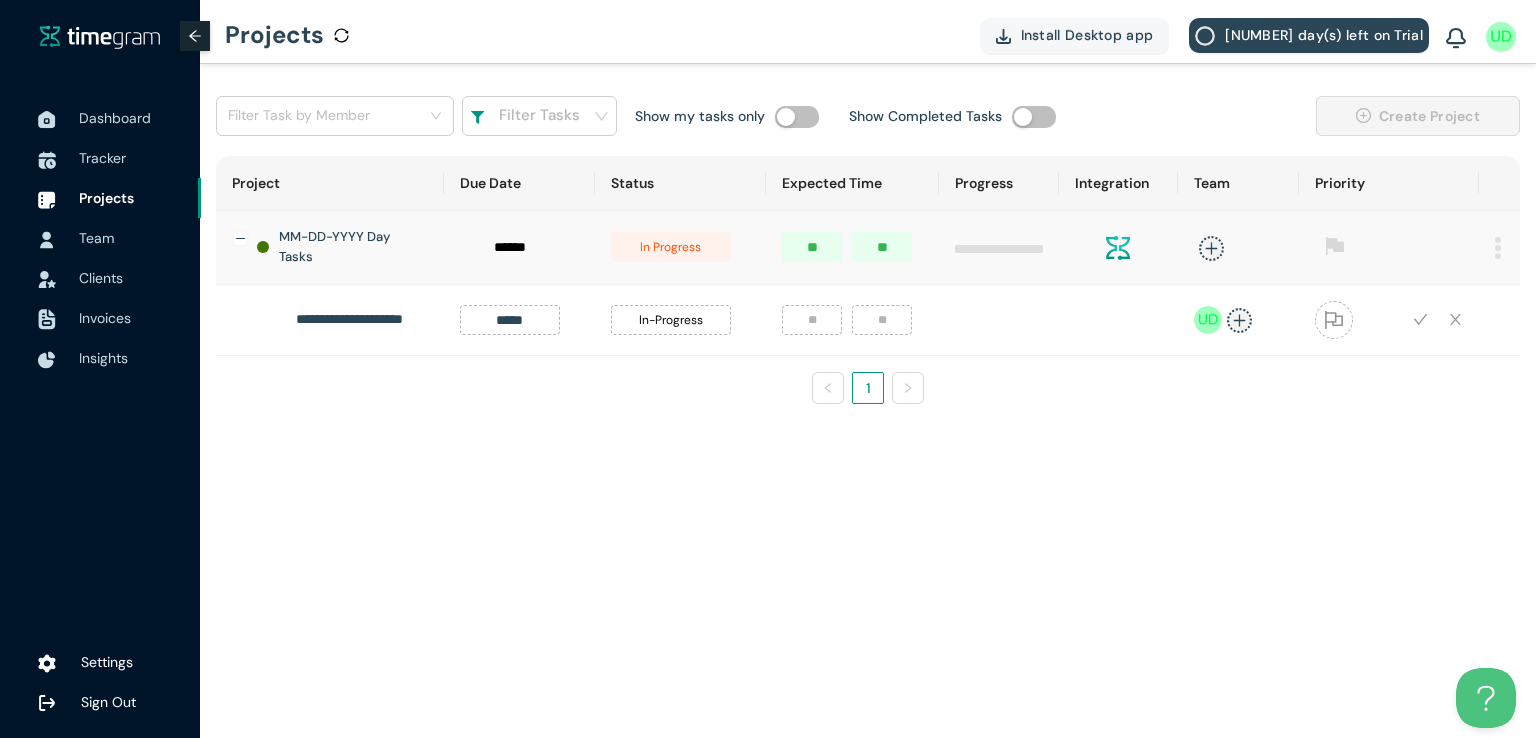 click 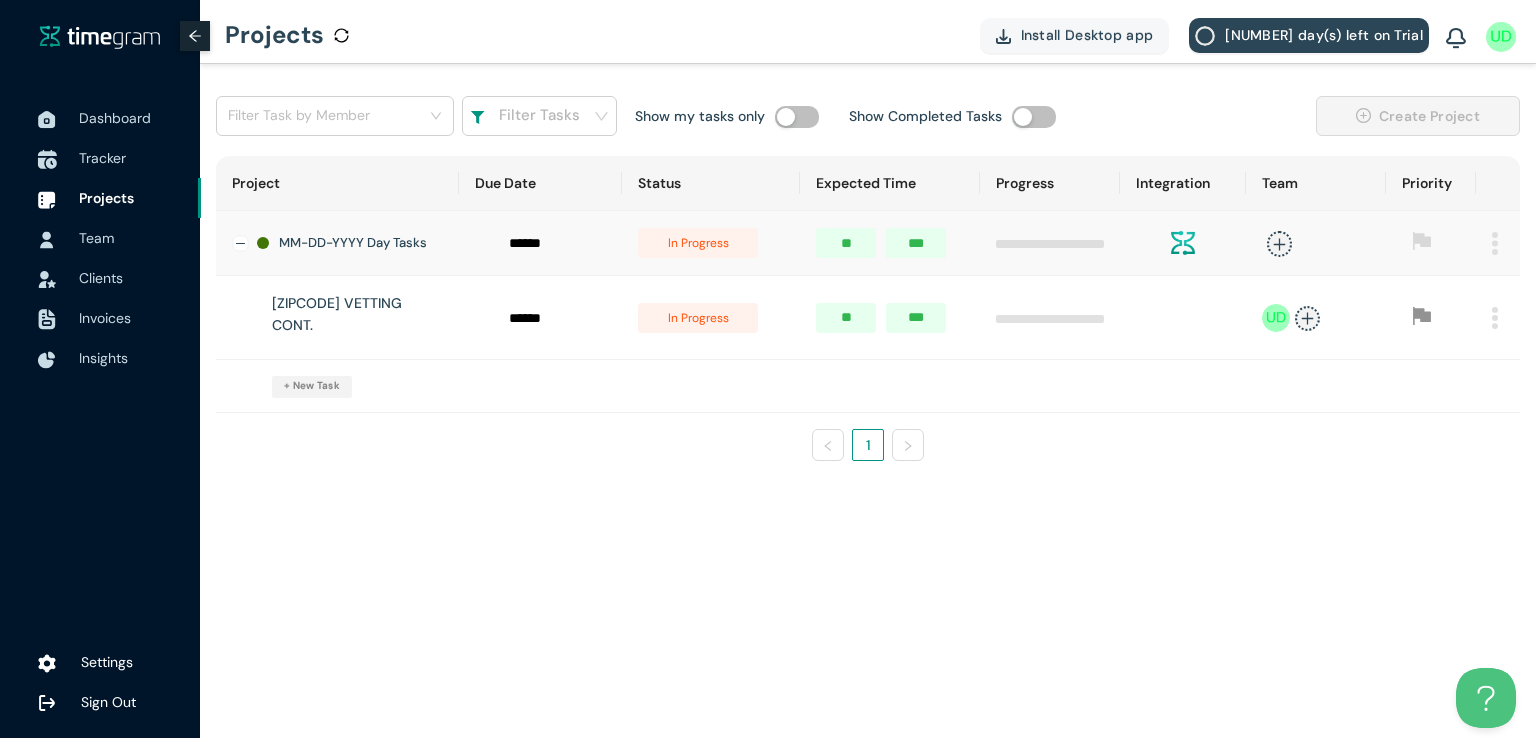 click on "Tracker" at bounding box center [102, 158] 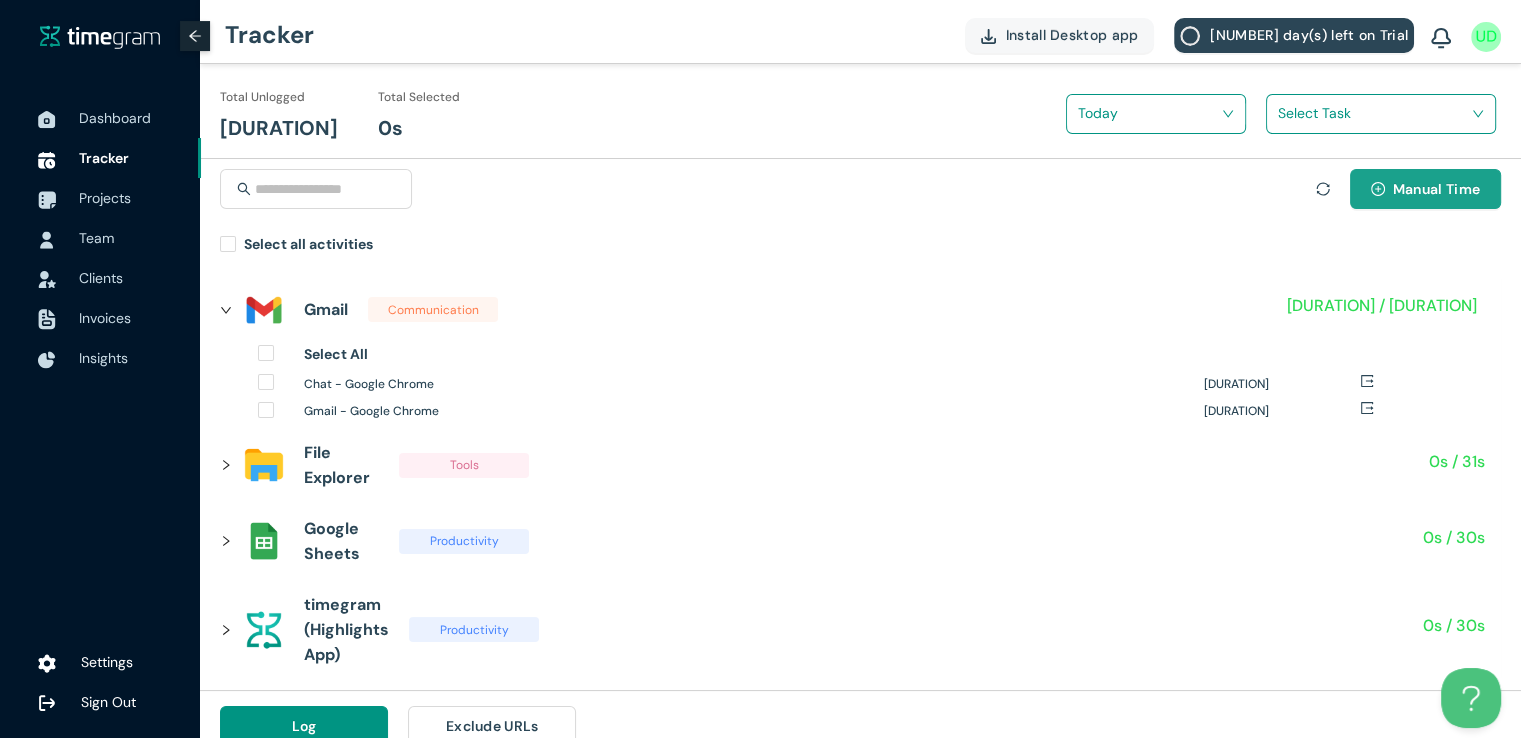 click on "Manual Time" at bounding box center (1425, 189) 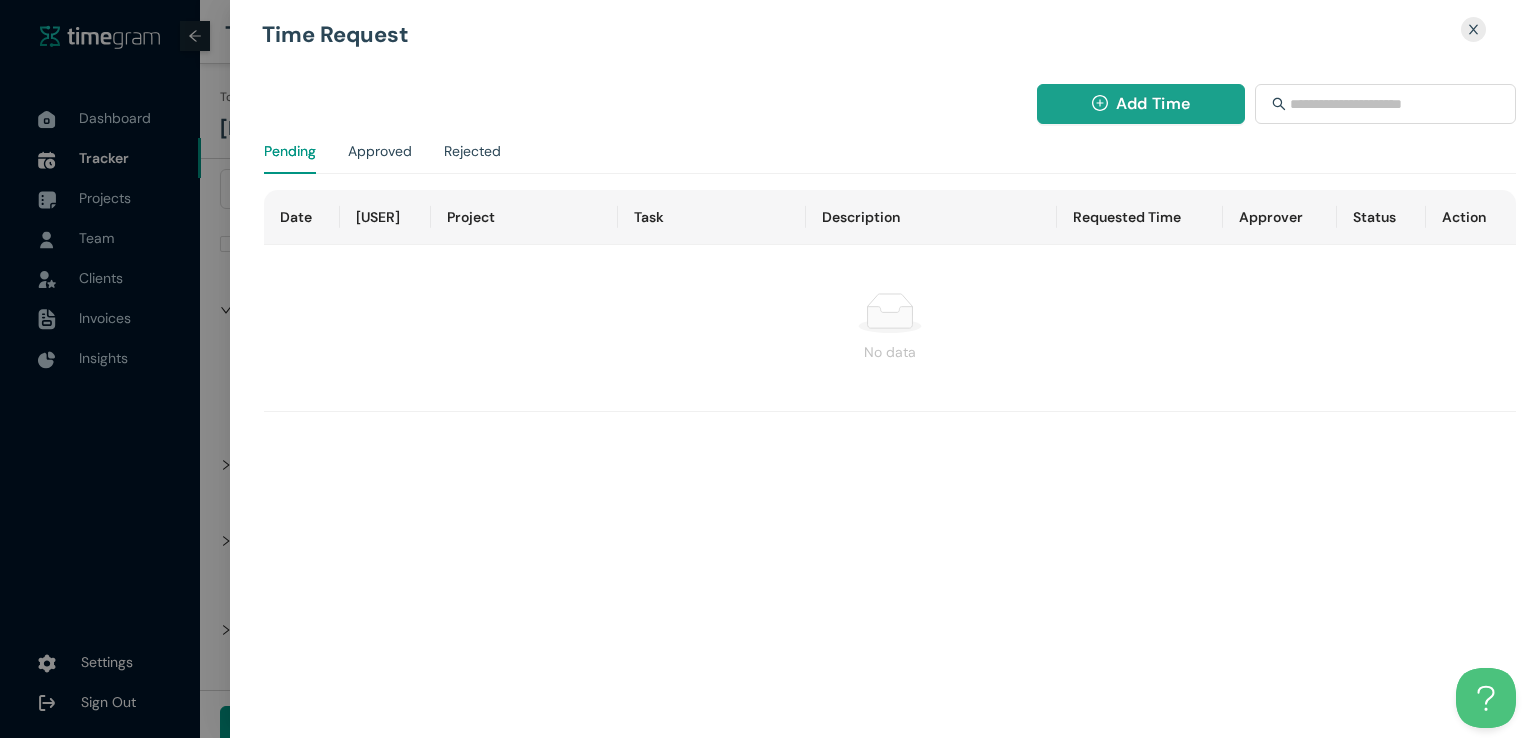 click on "Add Time" at bounding box center [1153, 103] 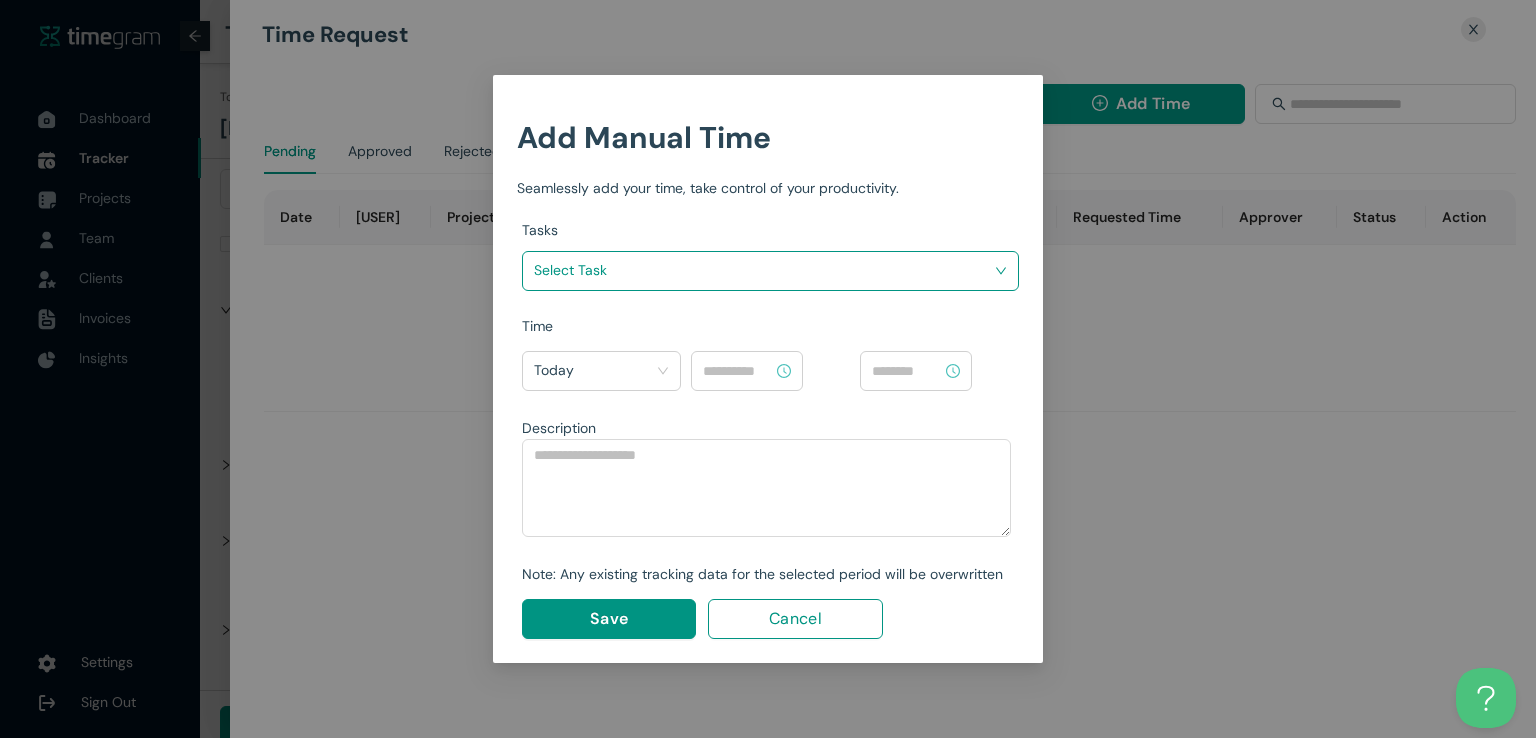 click at bounding box center (763, 270) 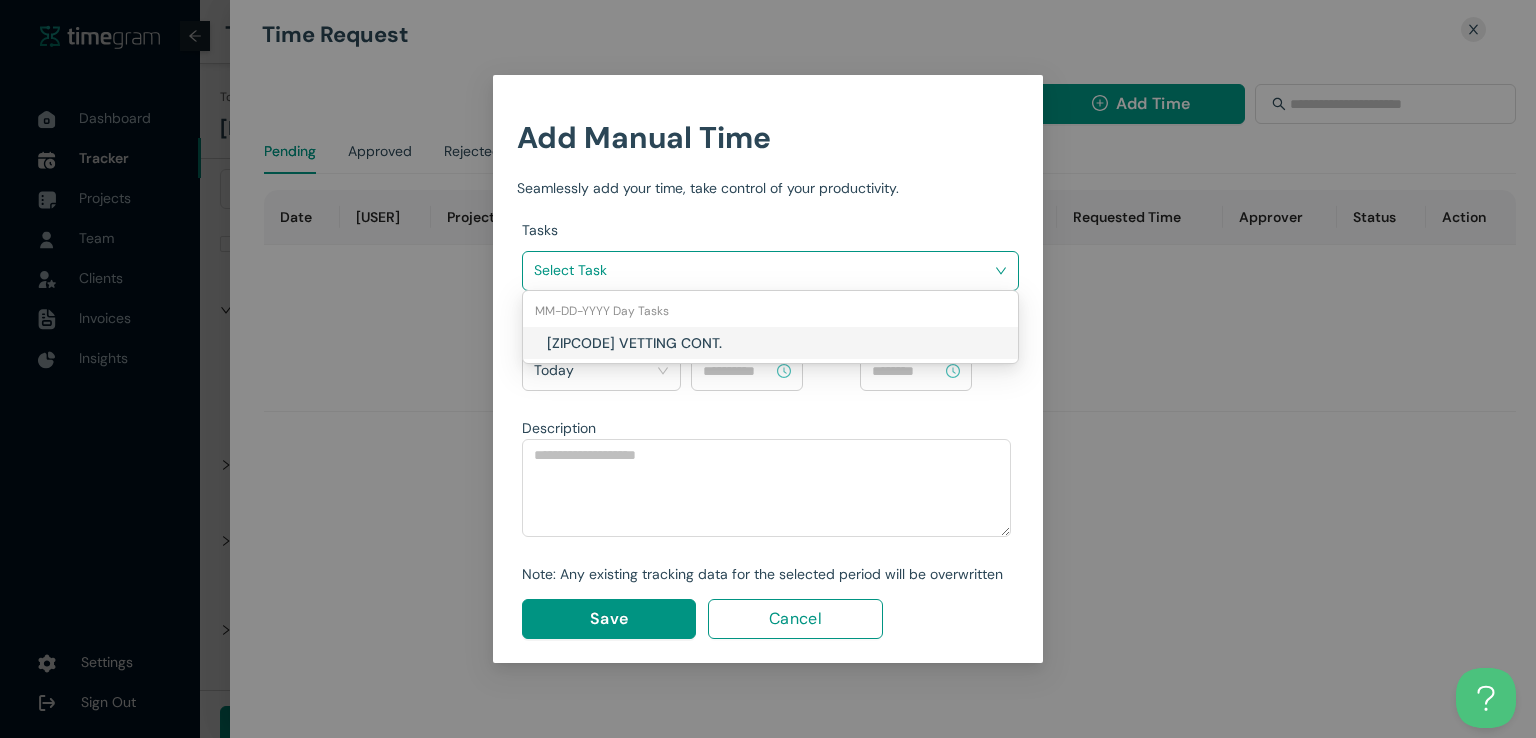 click on "[ZIPCODE] VETTING CONT." at bounding box center [664, 343] 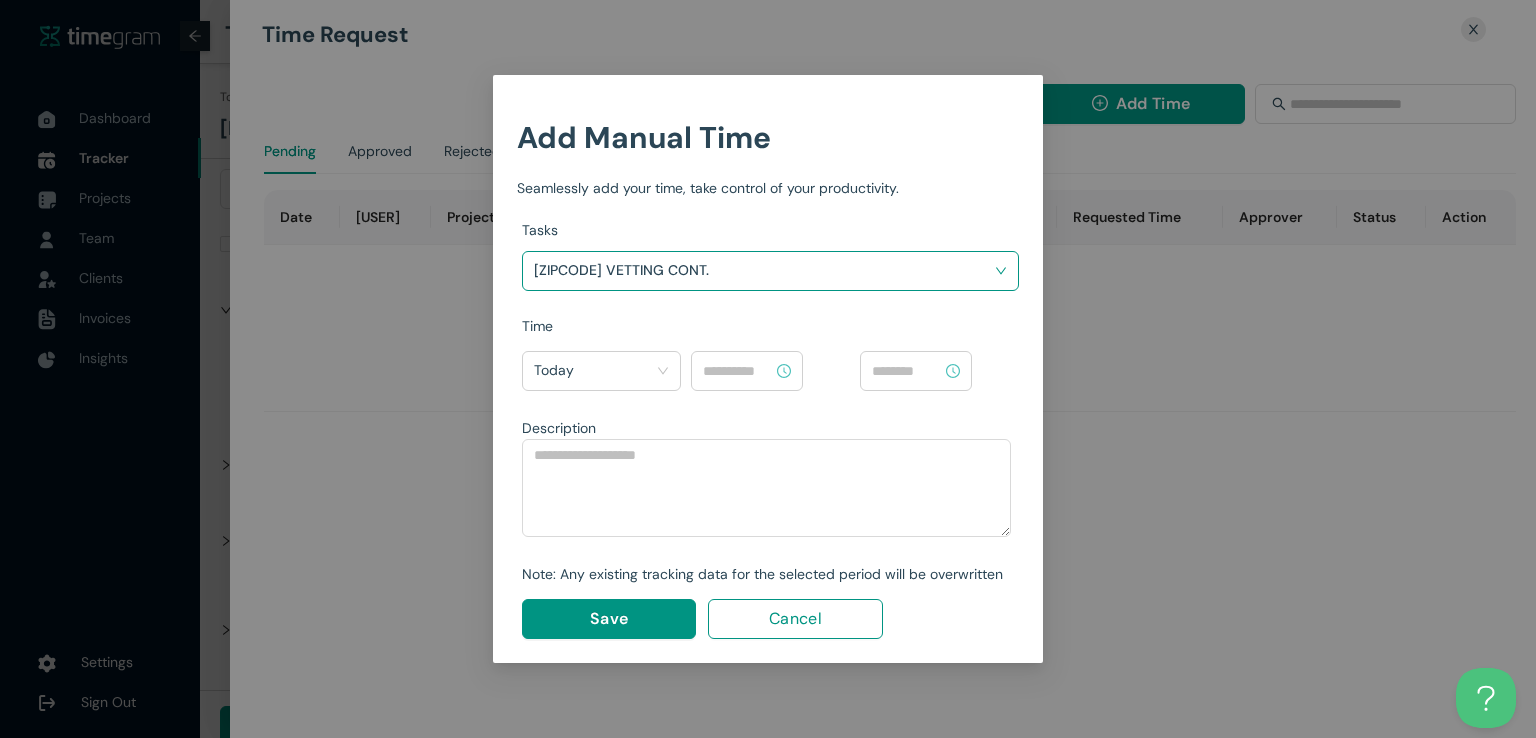 click at bounding box center (738, 371) 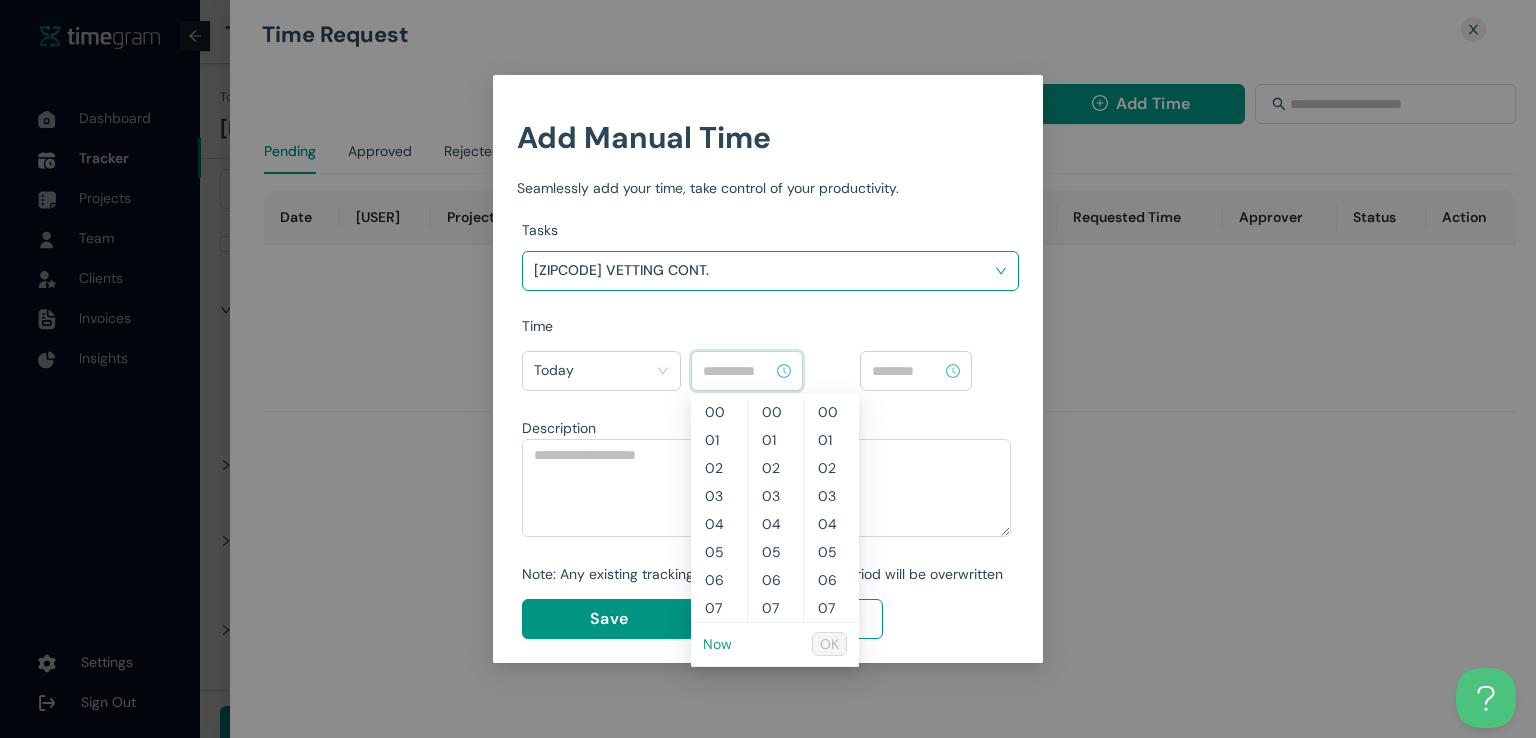 click on "Now" at bounding box center [717, 644] 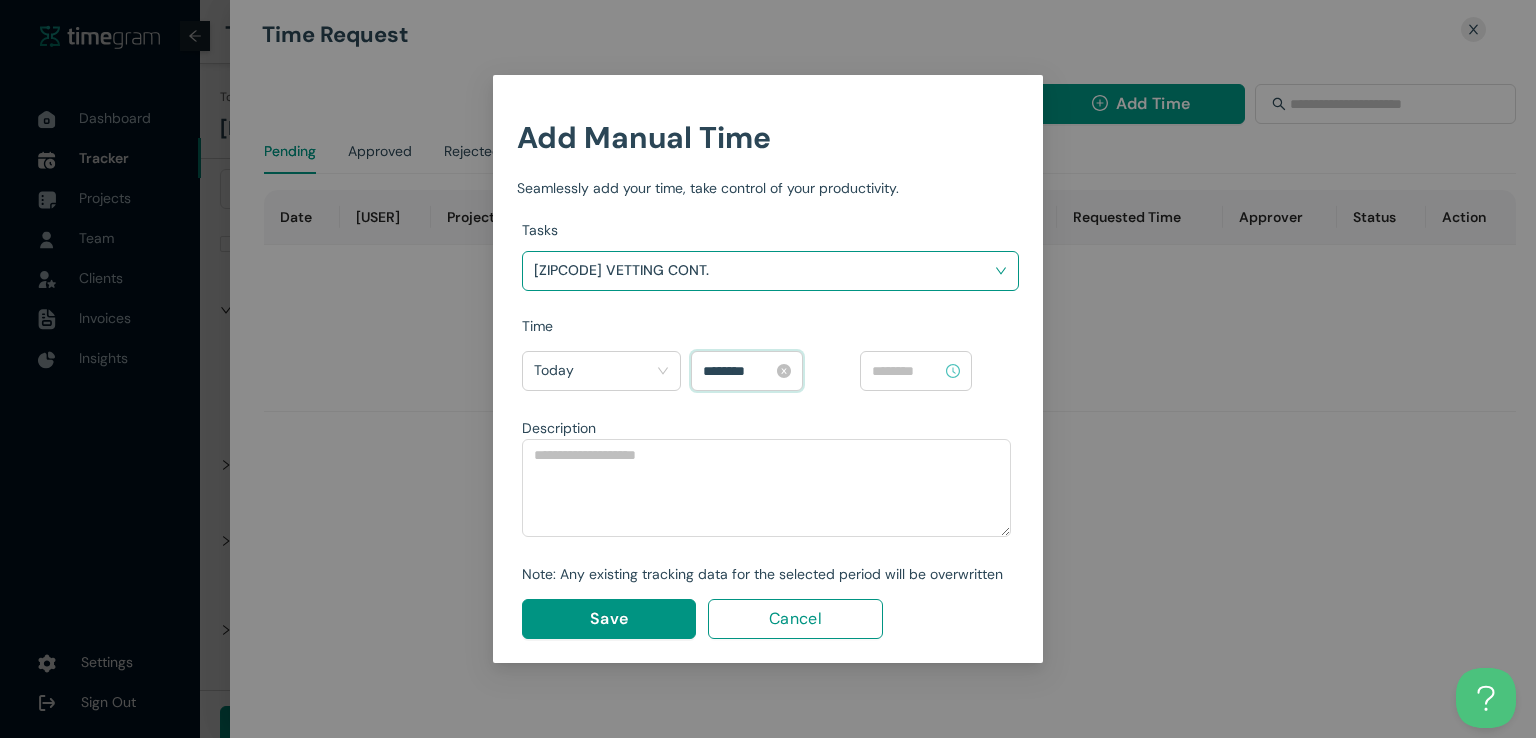 click on "********" at bounding box center (738, 371) 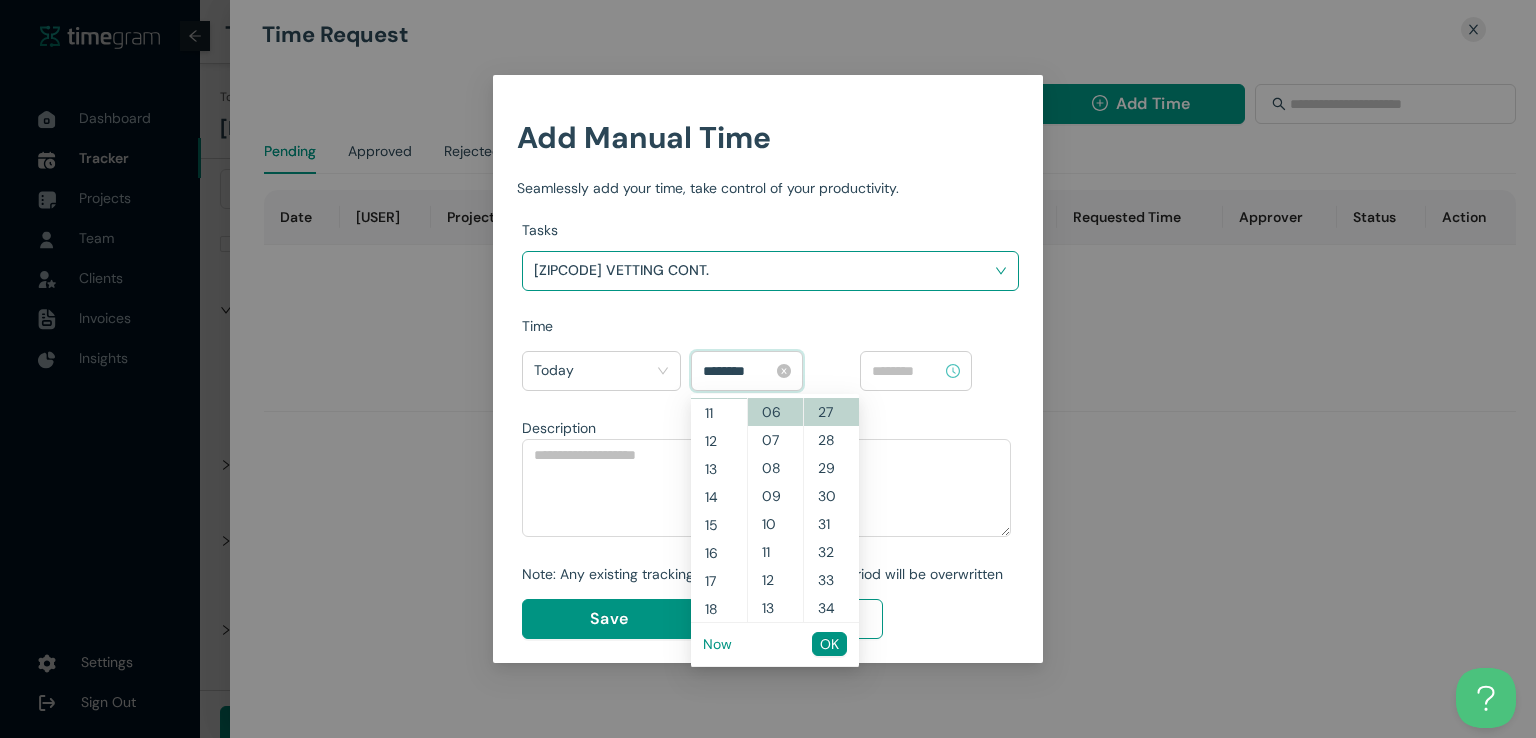 scroll, scrollTop: 280, scrollLeft: 0, axis: vertical 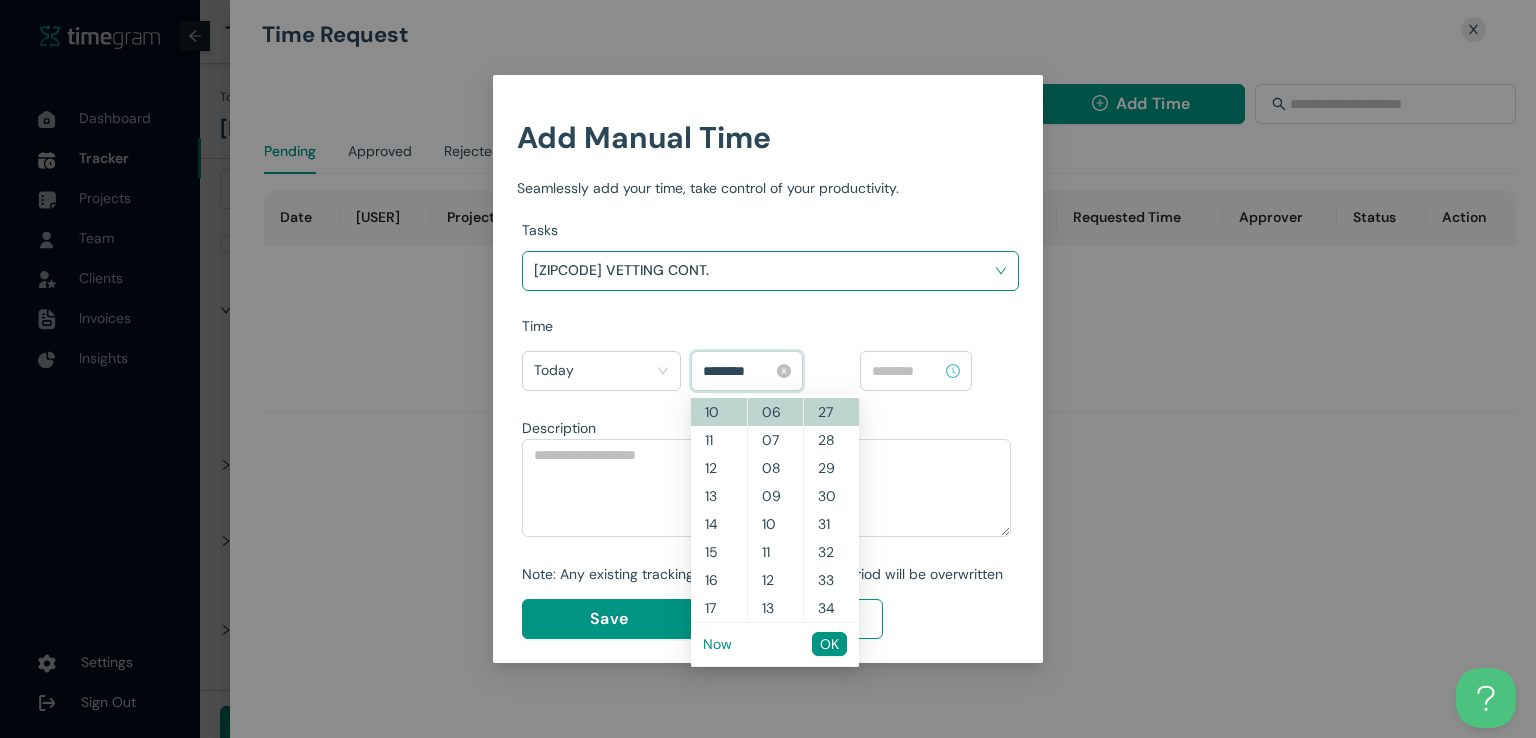 click on "********" at bounding box center [738, 371] 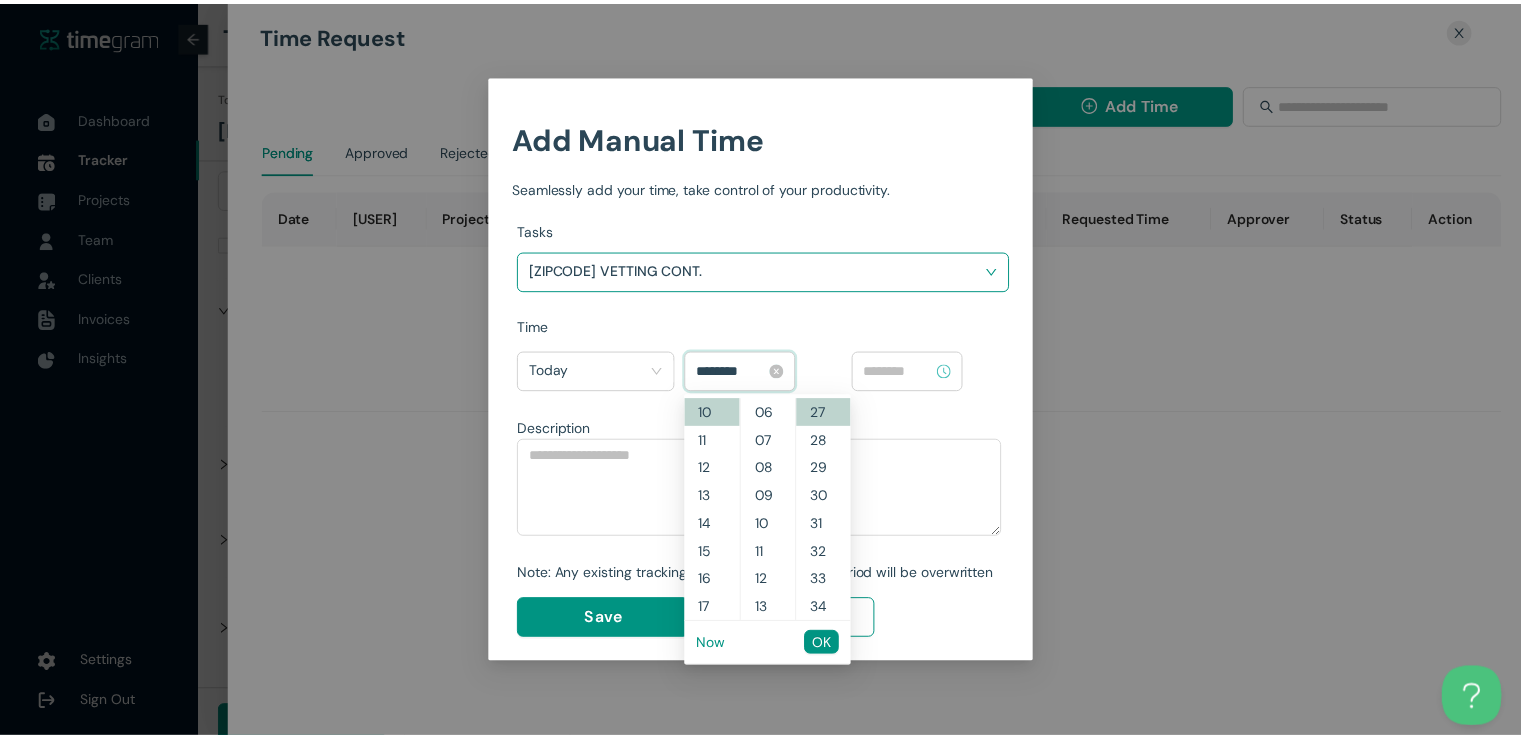 scroll, scrollTop: 0, scrollLeft: 0, axis: both 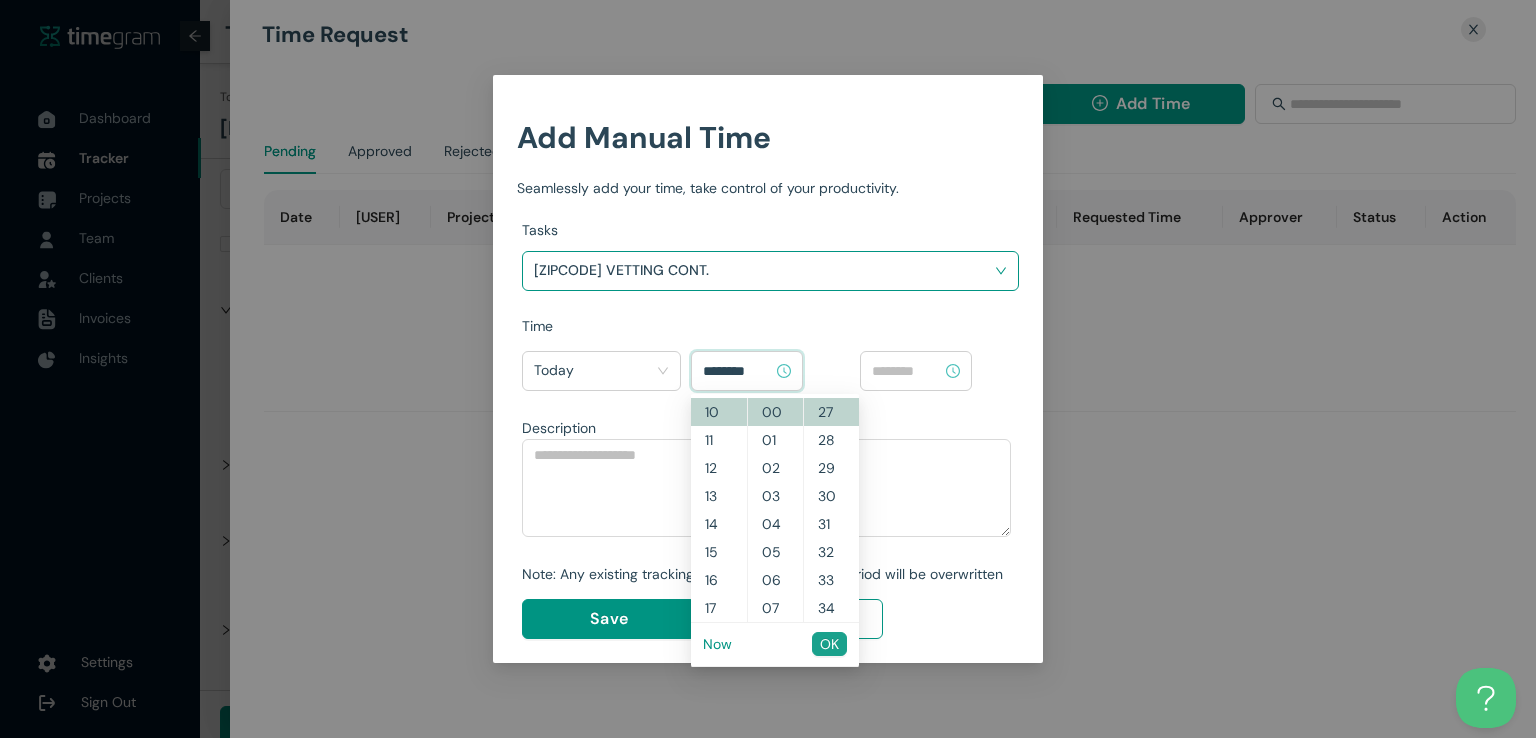 click on "OK" at bounding box center [829, 644] 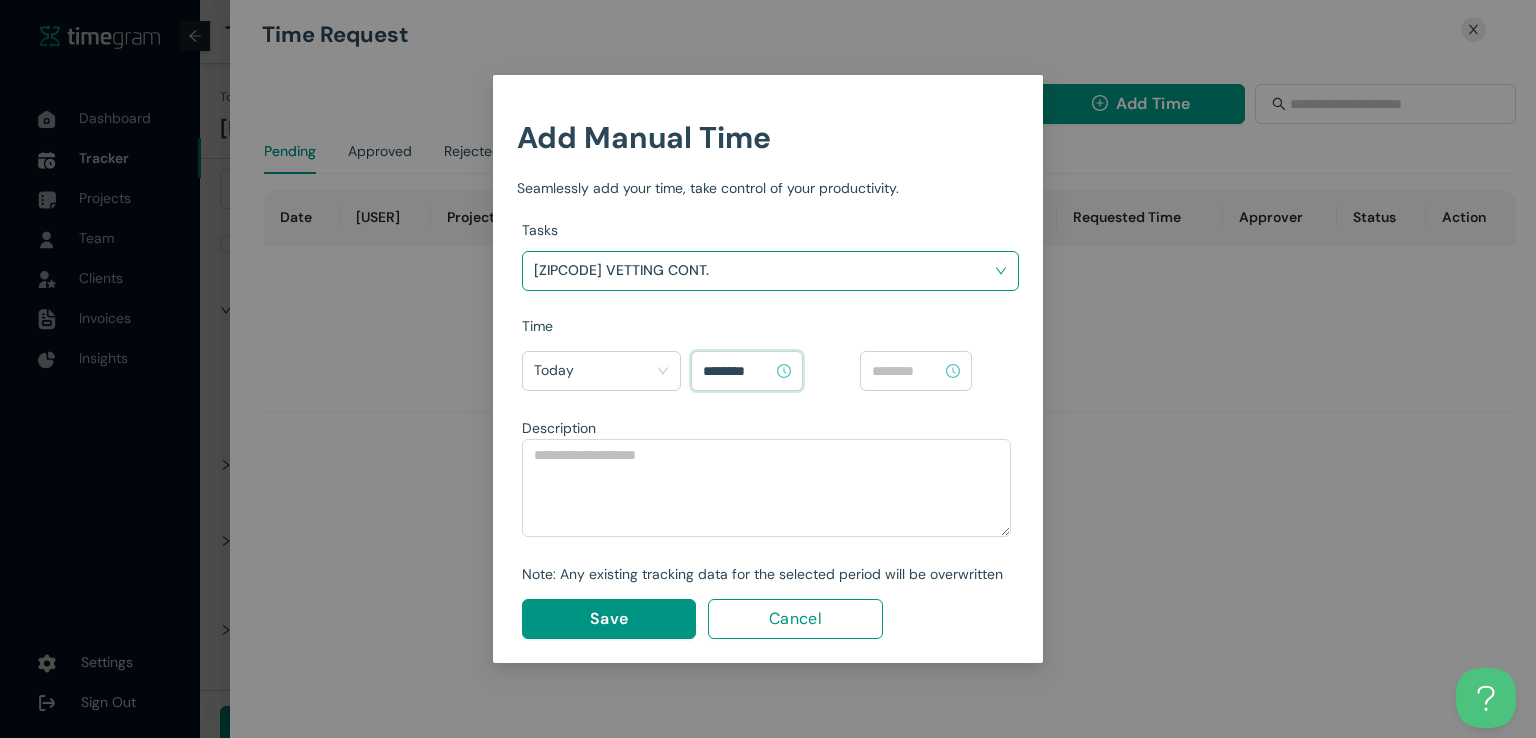 type on "********" 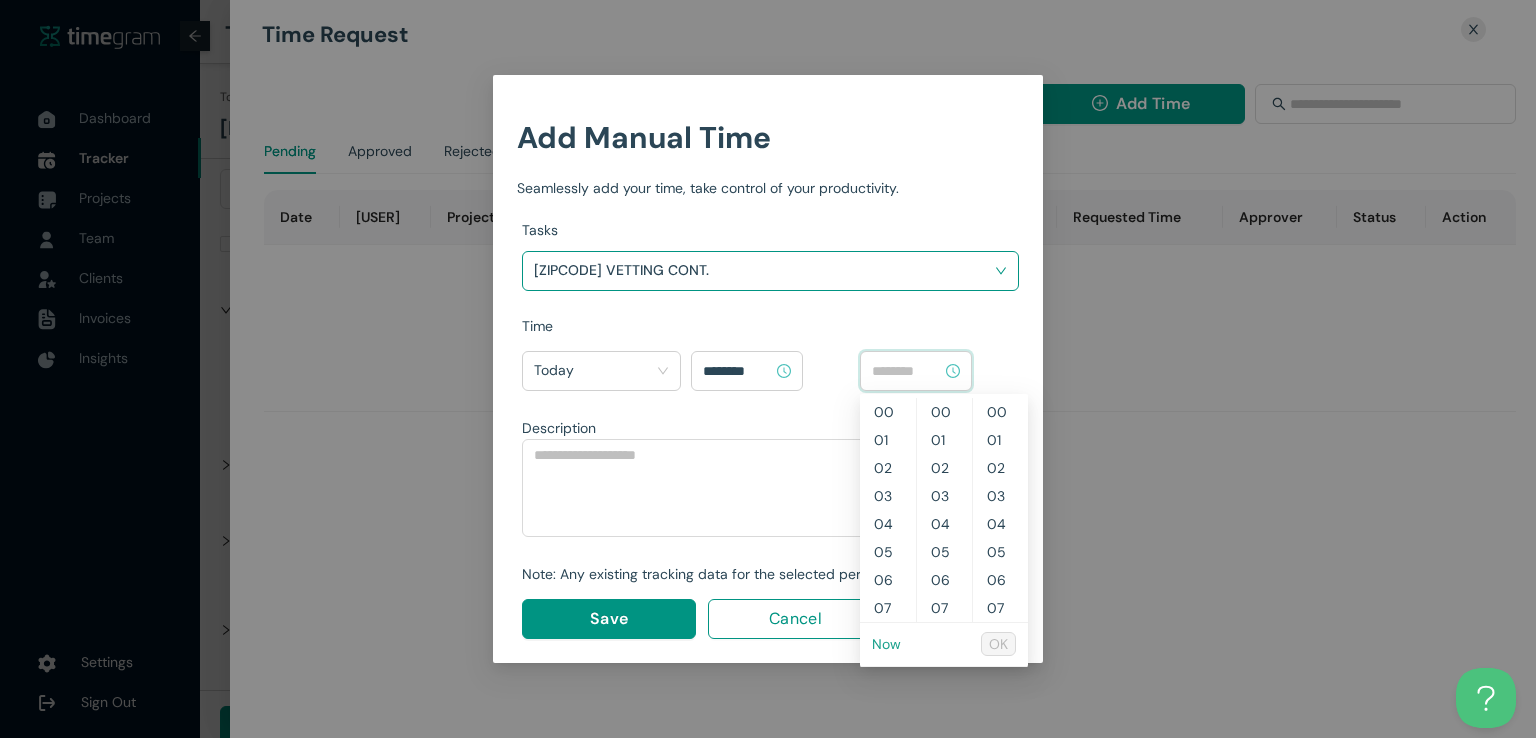 click on "Now" at bounding box center (886, 644) 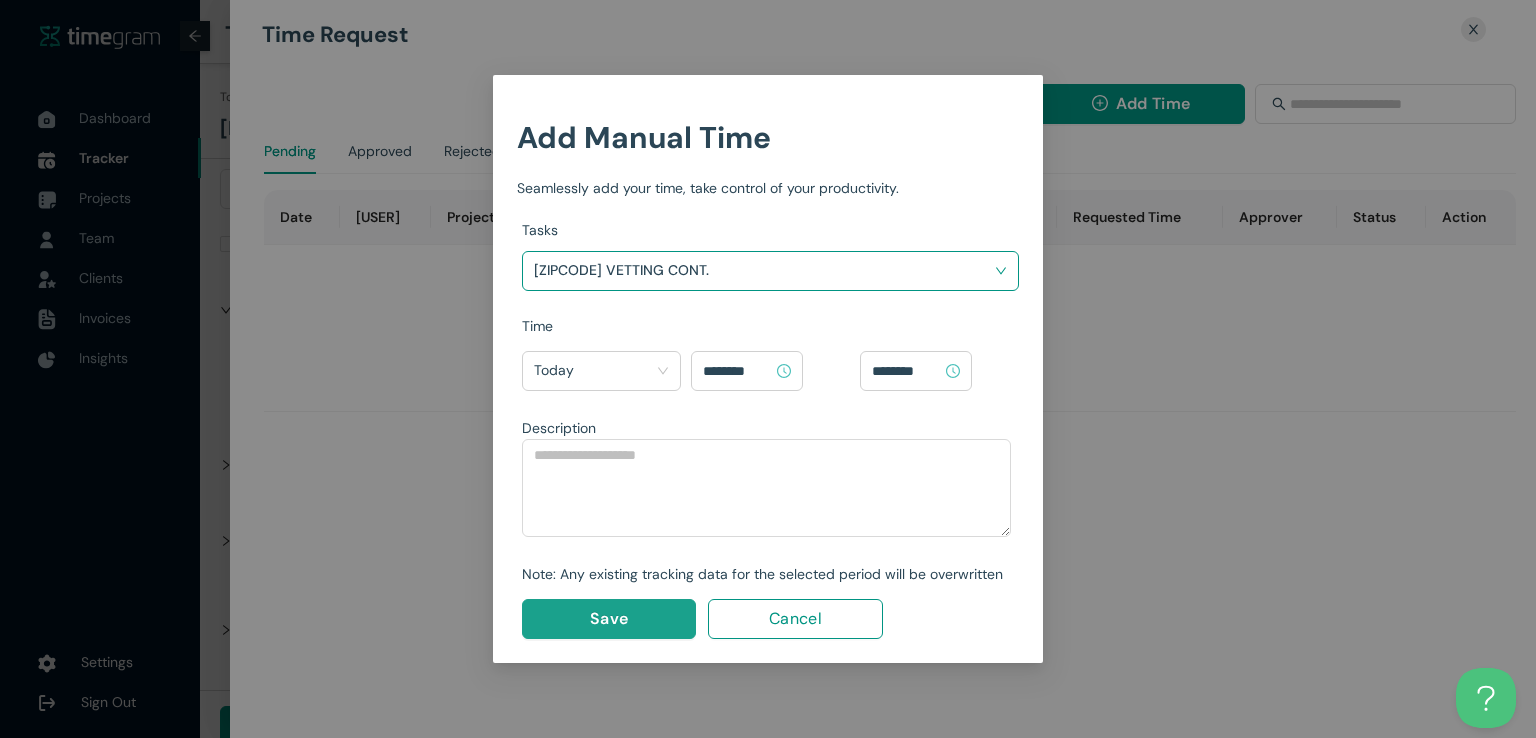 click on "Save" at bounding box center (609, 618) 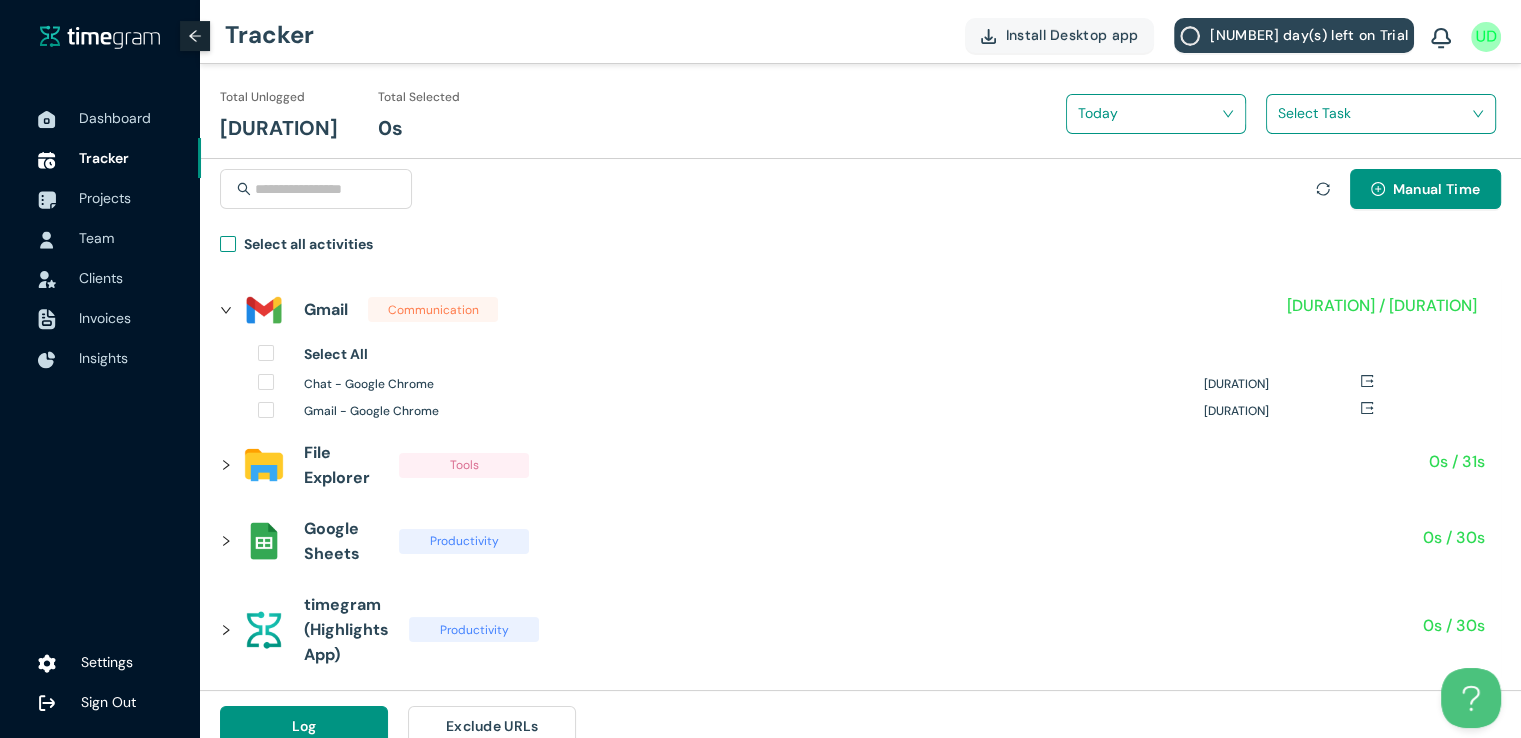click on "Select all activities" at bounding box center (308, 247) 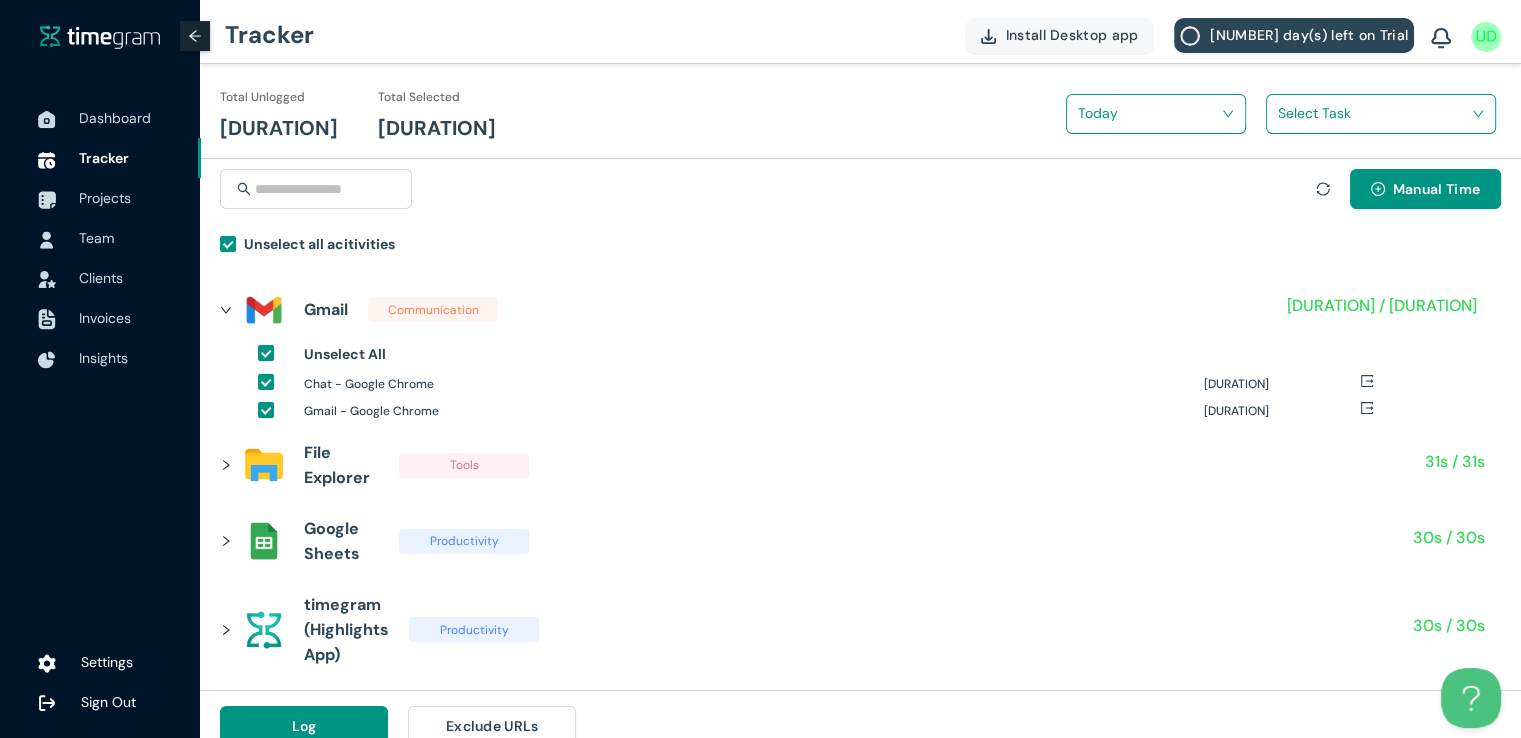 click at bounding box center [1374, 113] 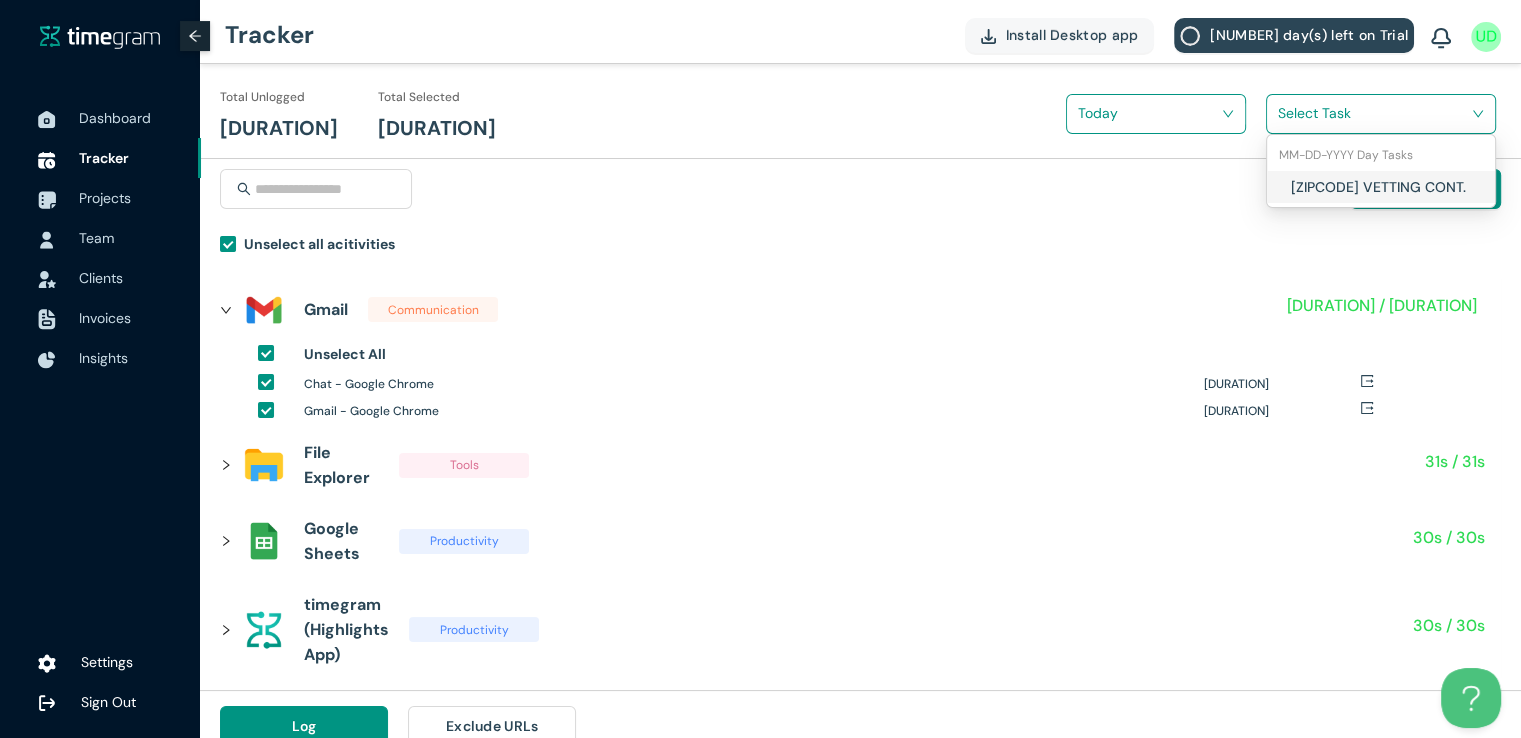 click on "[ZIPCODE] VETTING CONT." at bounding box center (1381, 187) 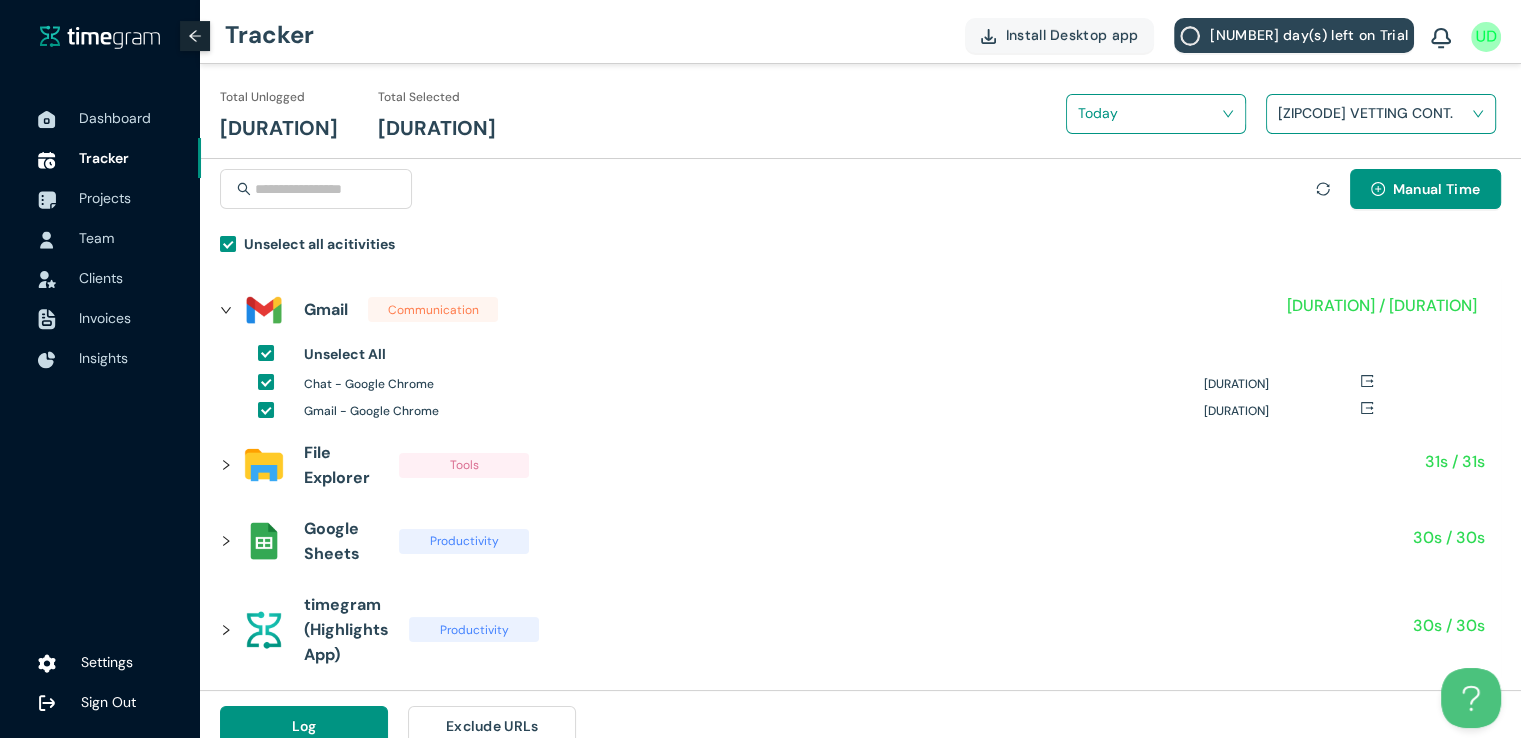 scroll, scrollTop: 23, scrollLeft: 0, axis: vertical 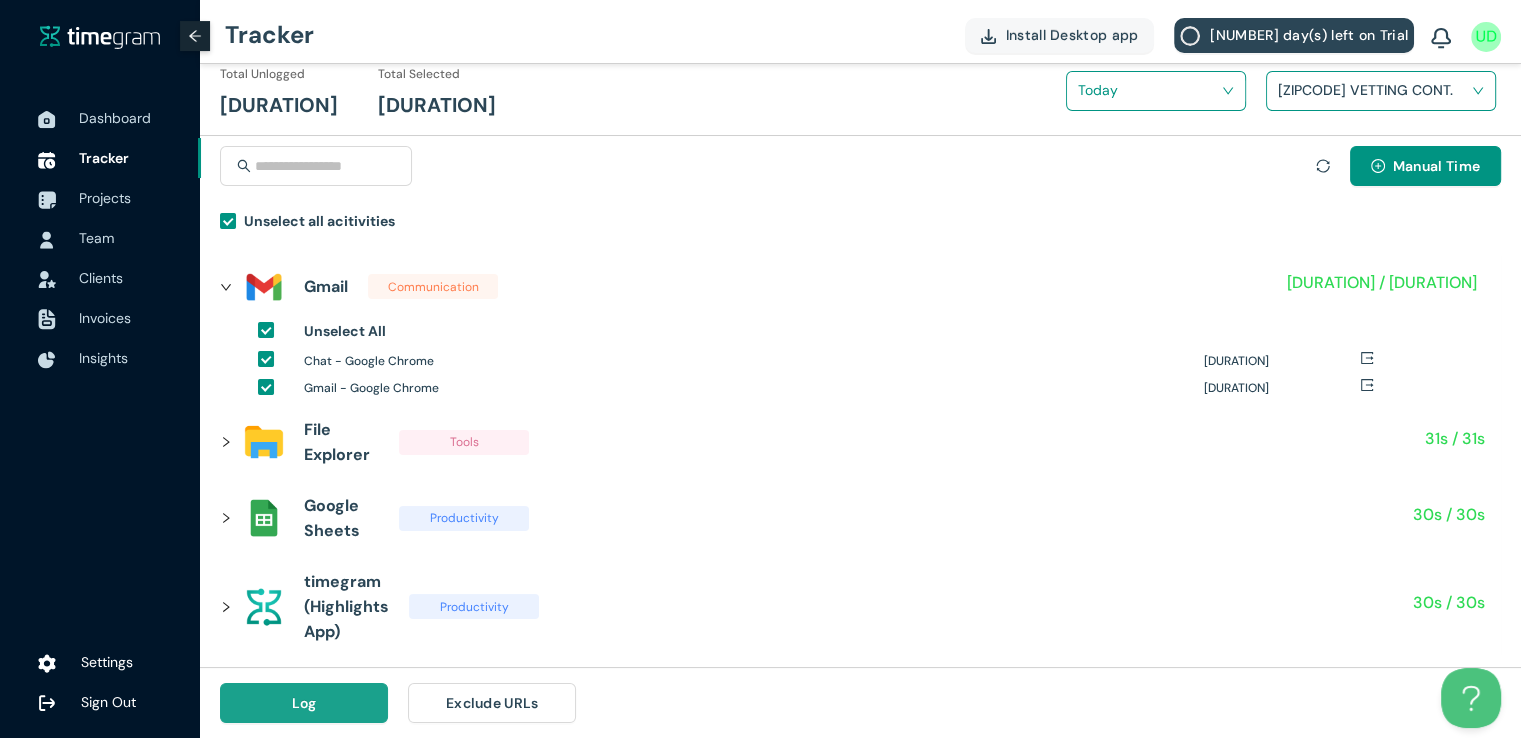 click on "Log" at bounding box center (304, 703) 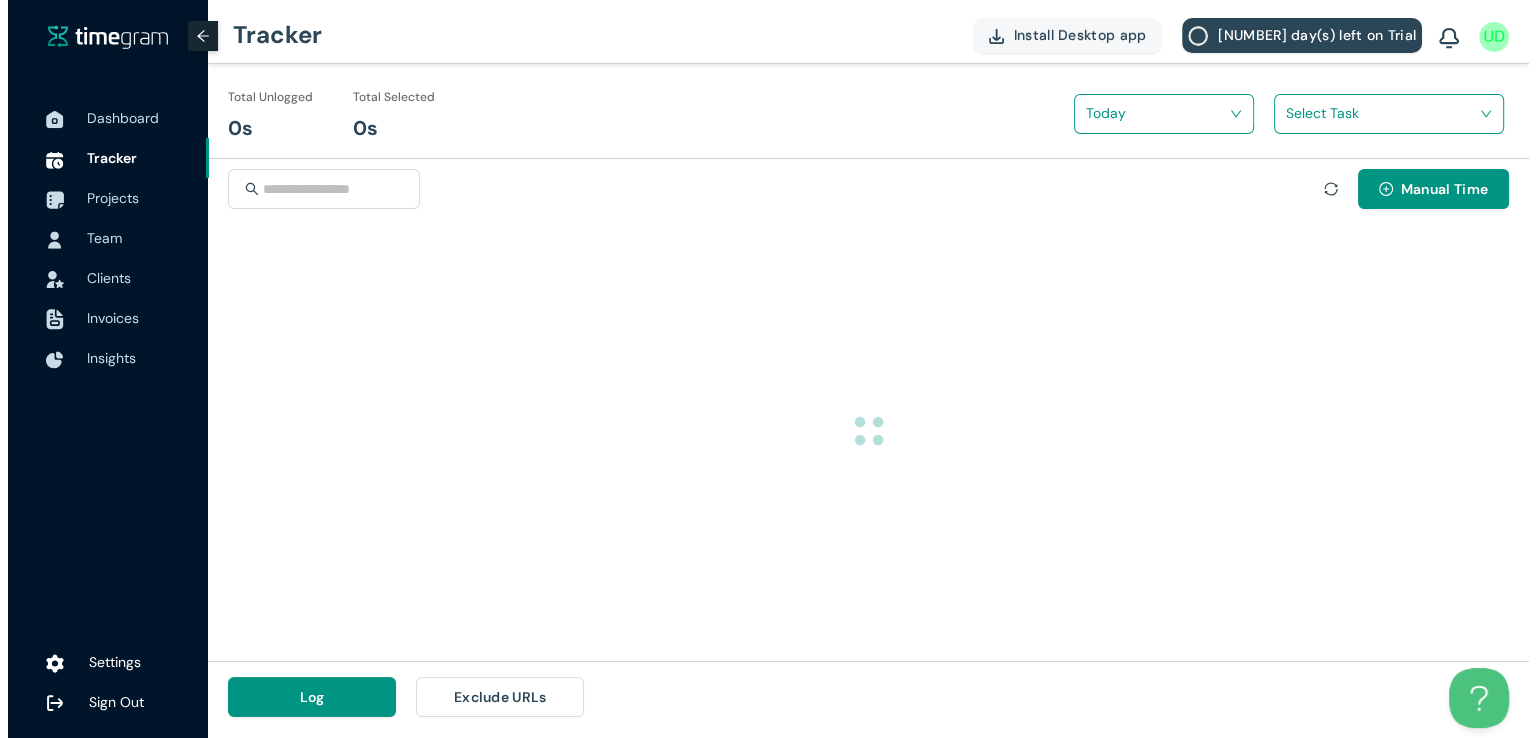 scroll, scrollTop: 0, scrollLeft: 0, axis: both 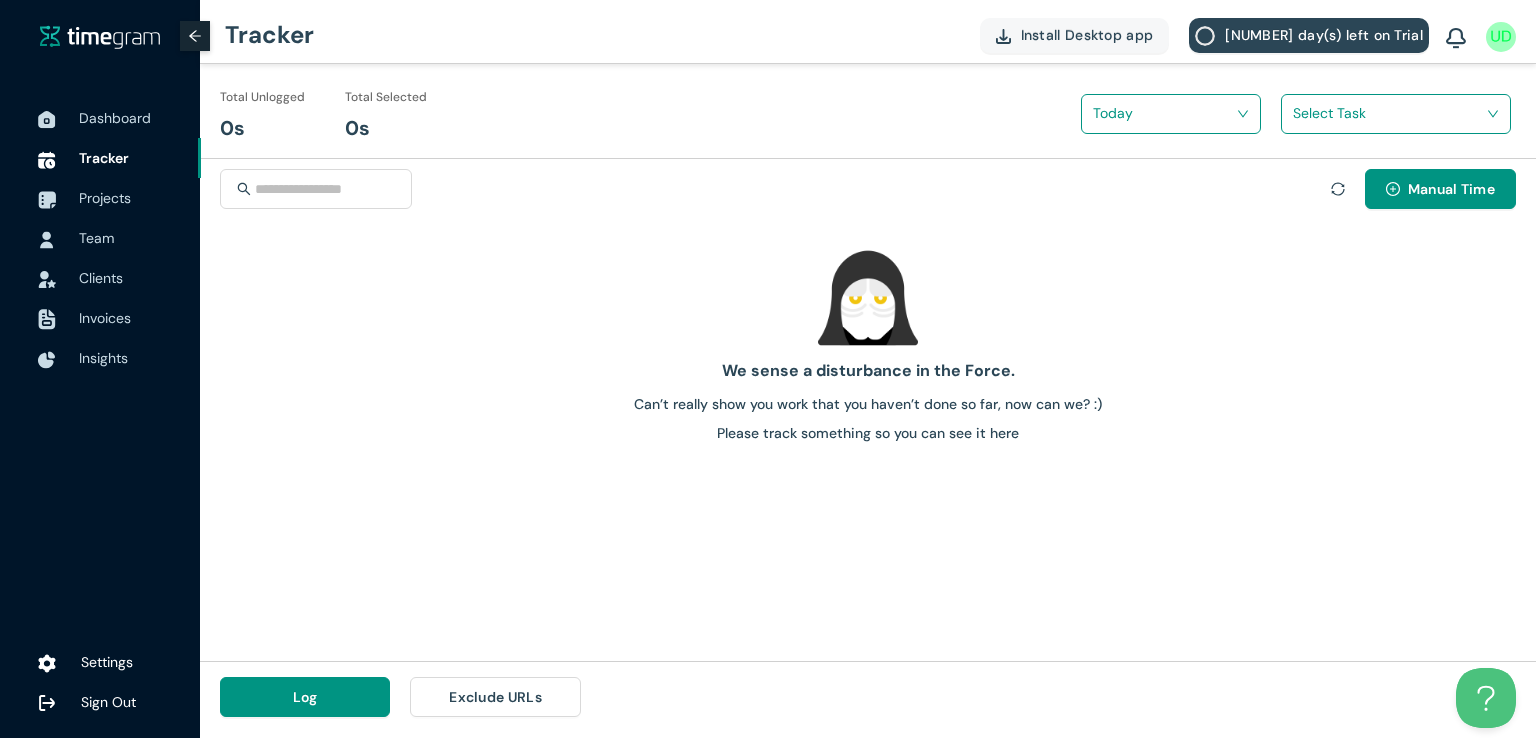 click on "We sense a disturbance in the Force." at bounding box center [868, 370] 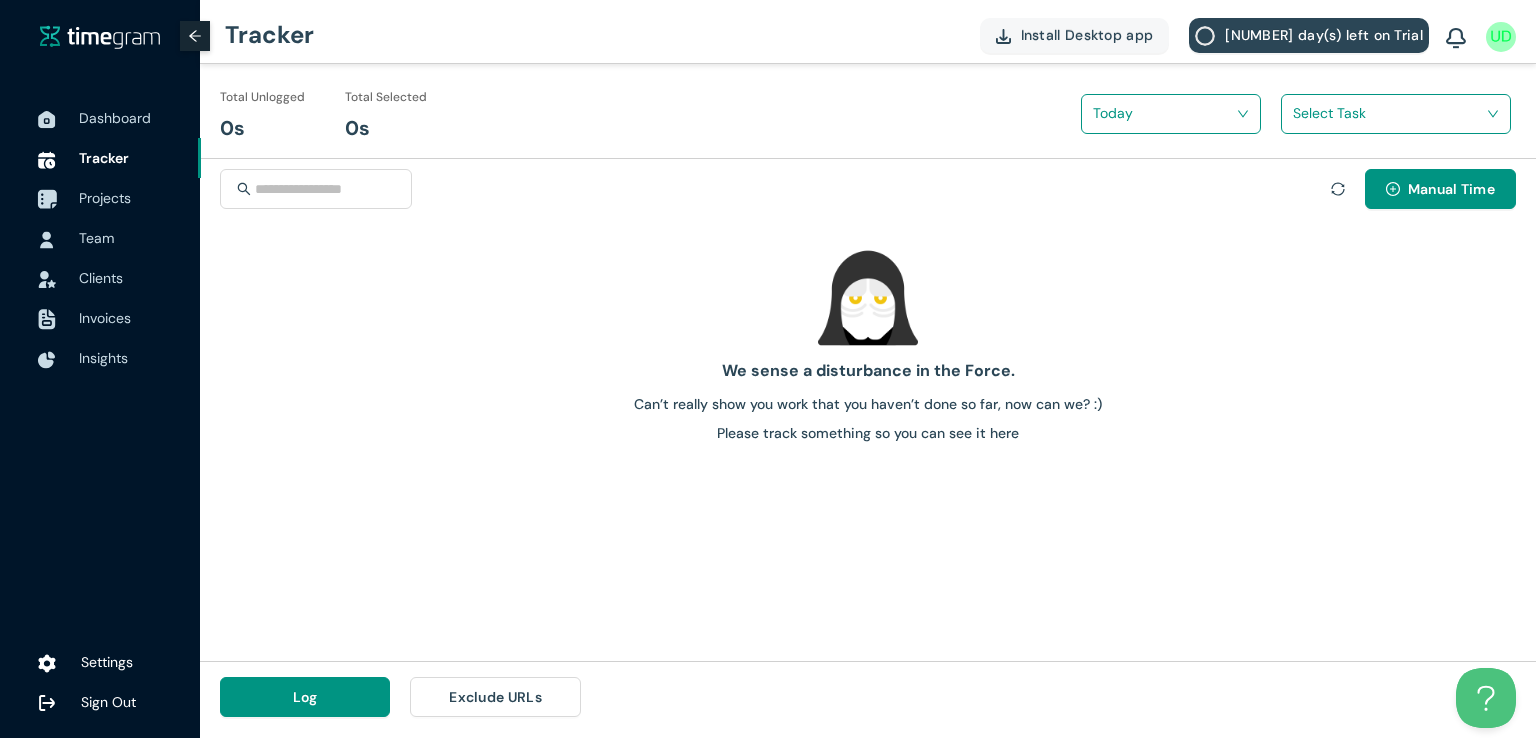 click on "Projects" at bounding box center (105, 198) 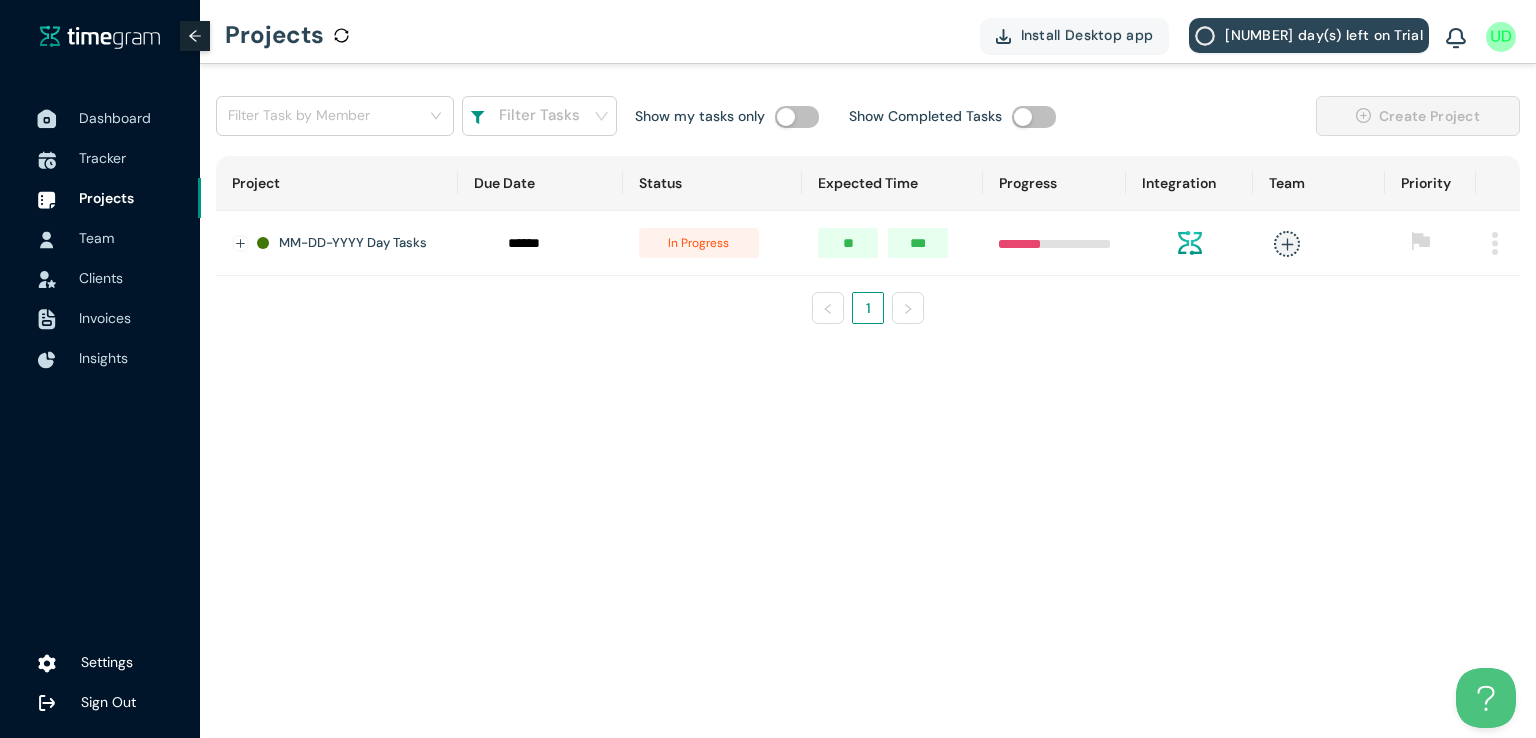 click on "Dashboard" at bounding box center [115, 118] 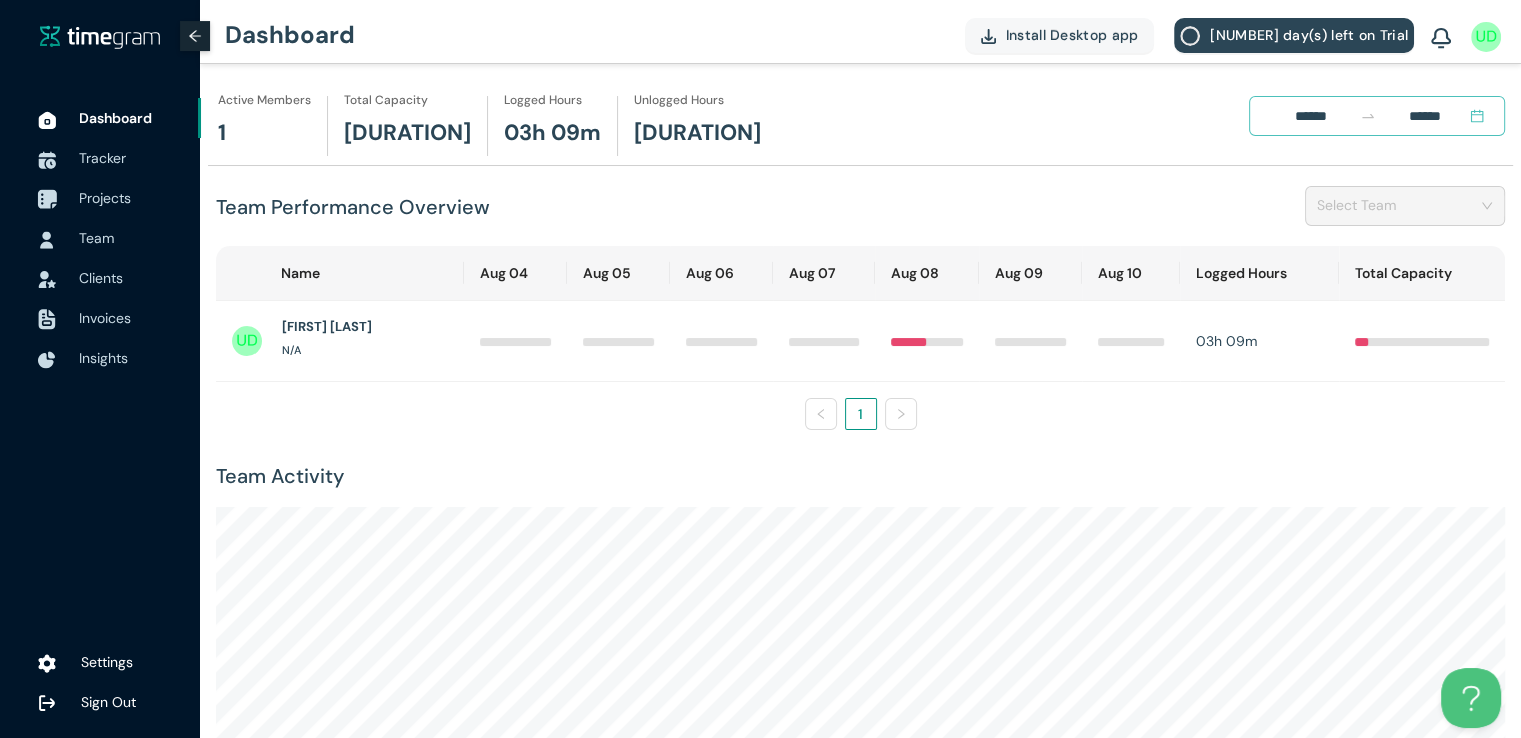 click on "Projects" at bounding box center (105, 198) 